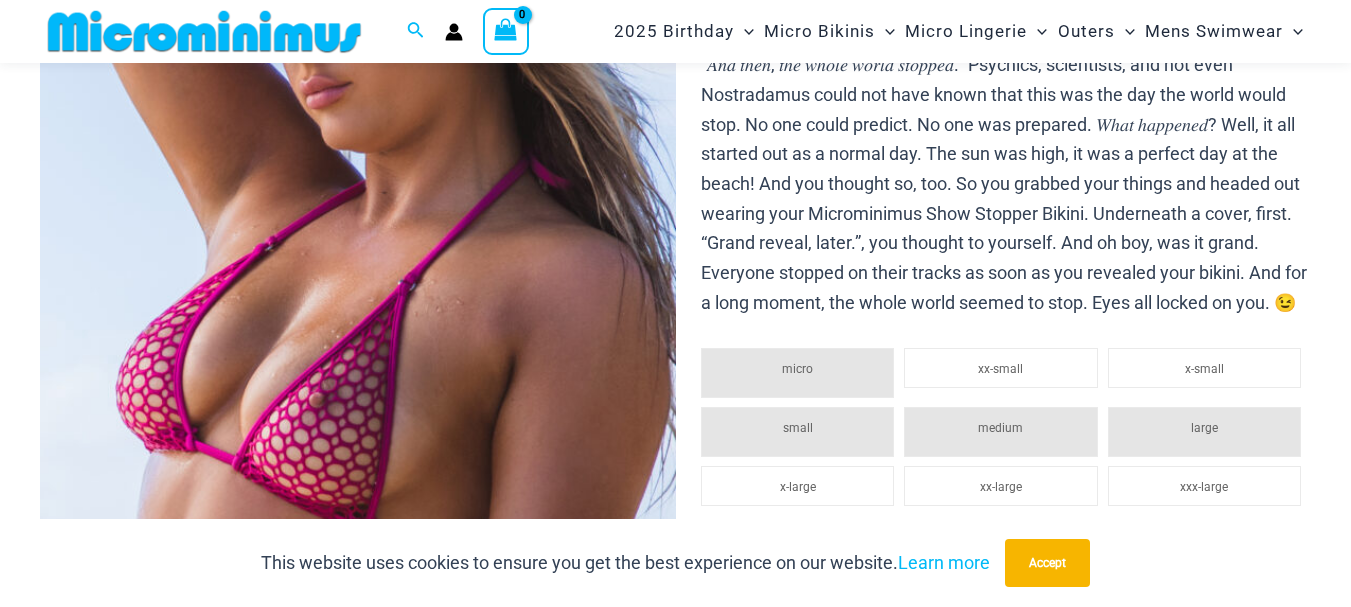 scroll, scrollTop: 381, scrollLeft: 0, axis: vertical 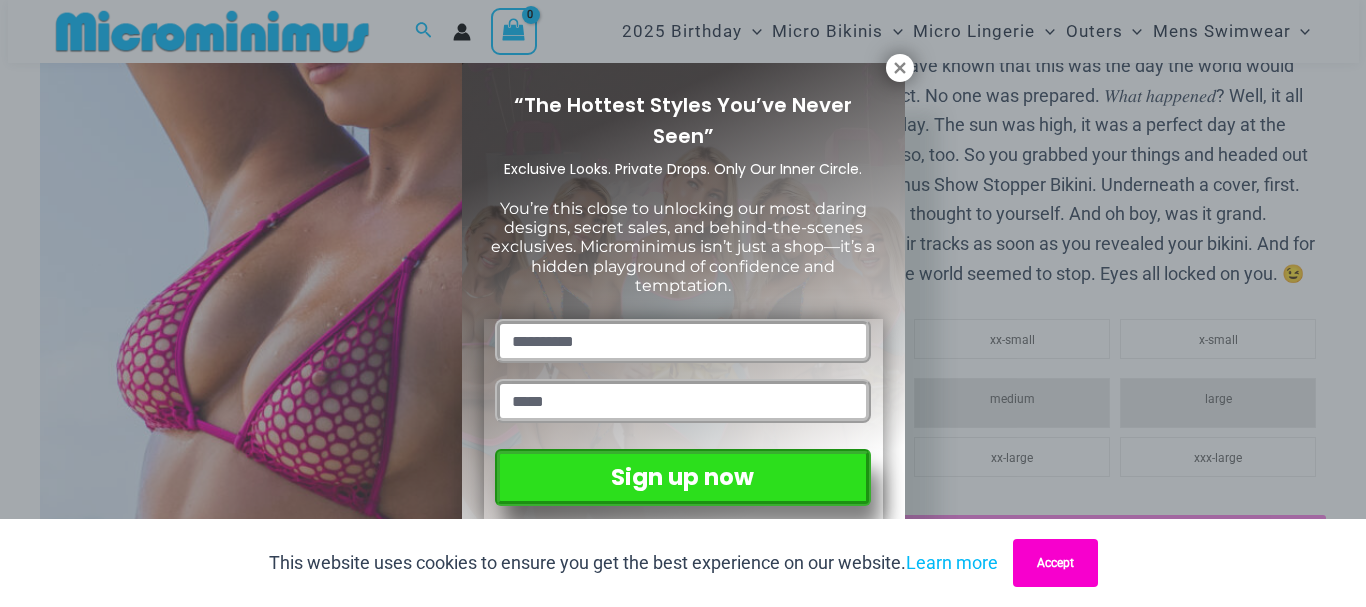 click on "Accept" at bounding box center (1055, 563) 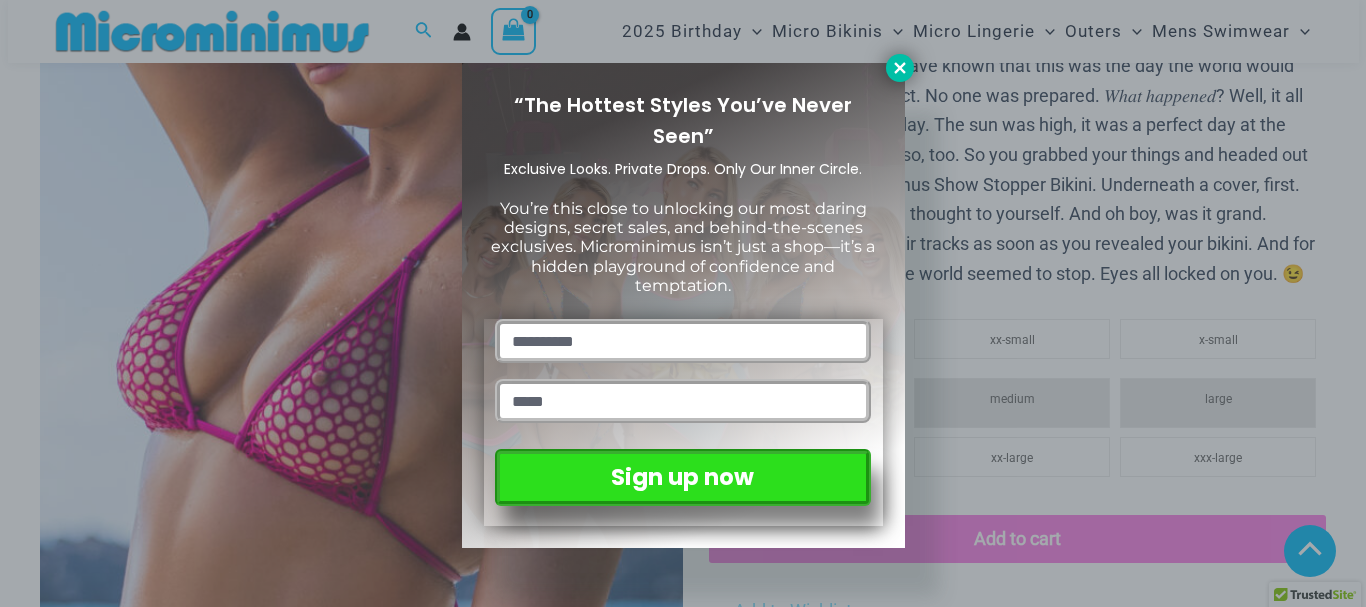 click 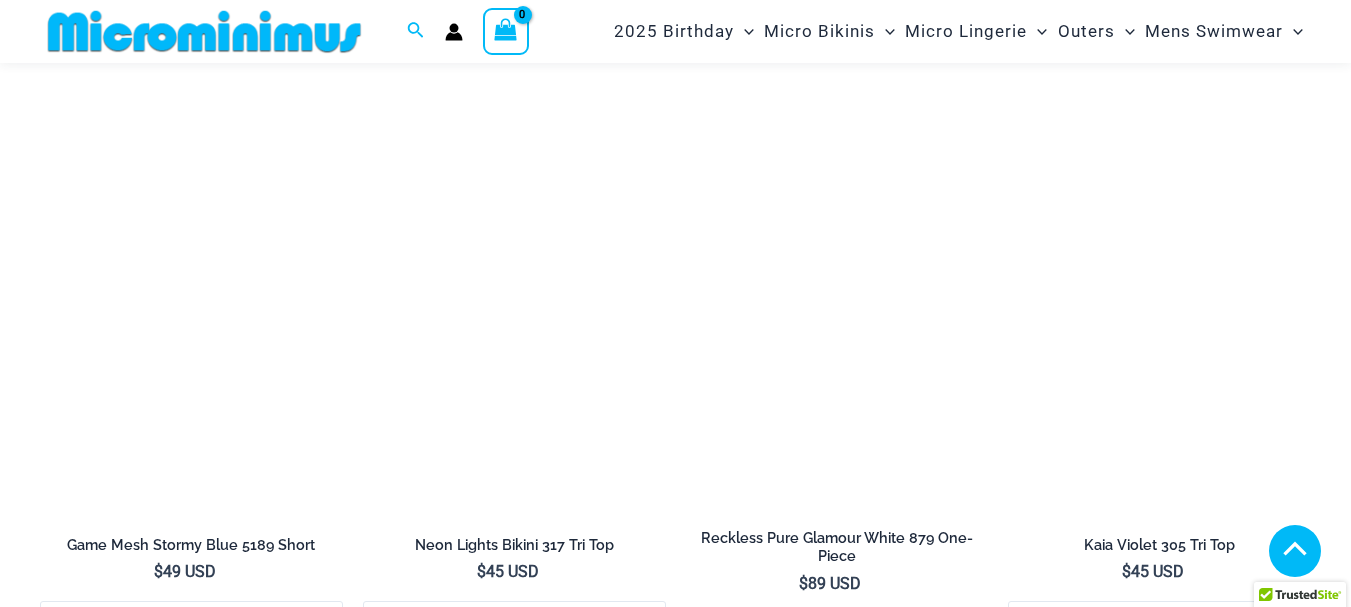 scroll, scrollTop: 5181, scrollLeft: 0, axis: vertical 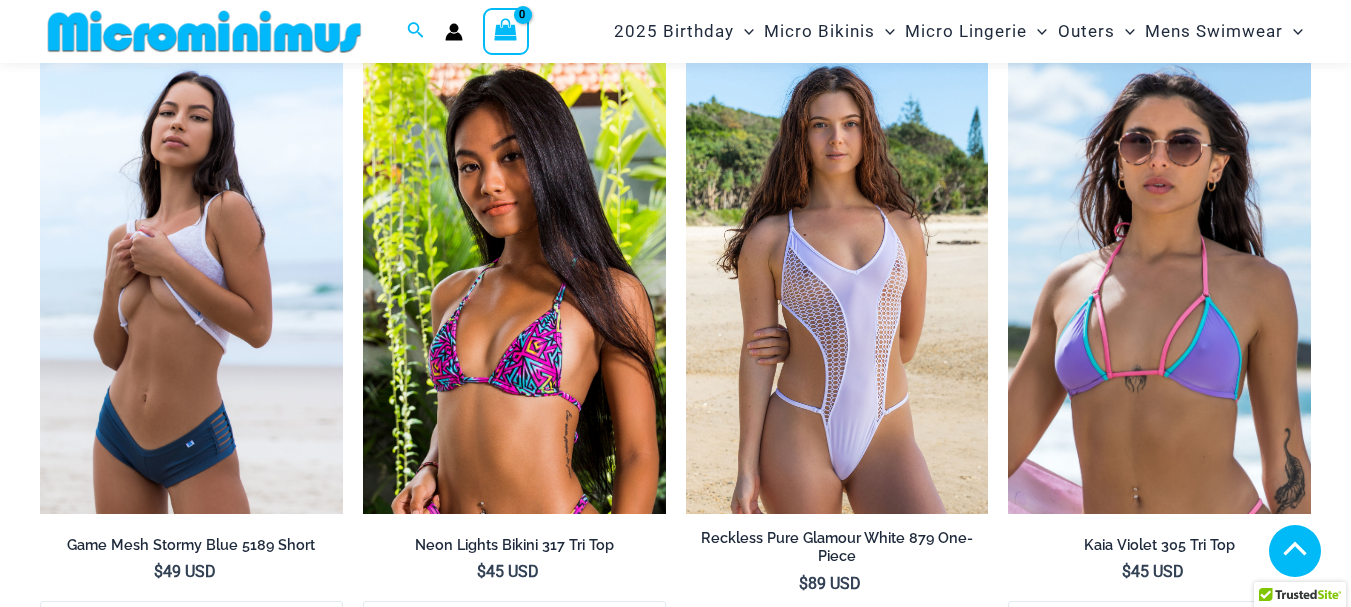 click at bounding box center (837, 287) 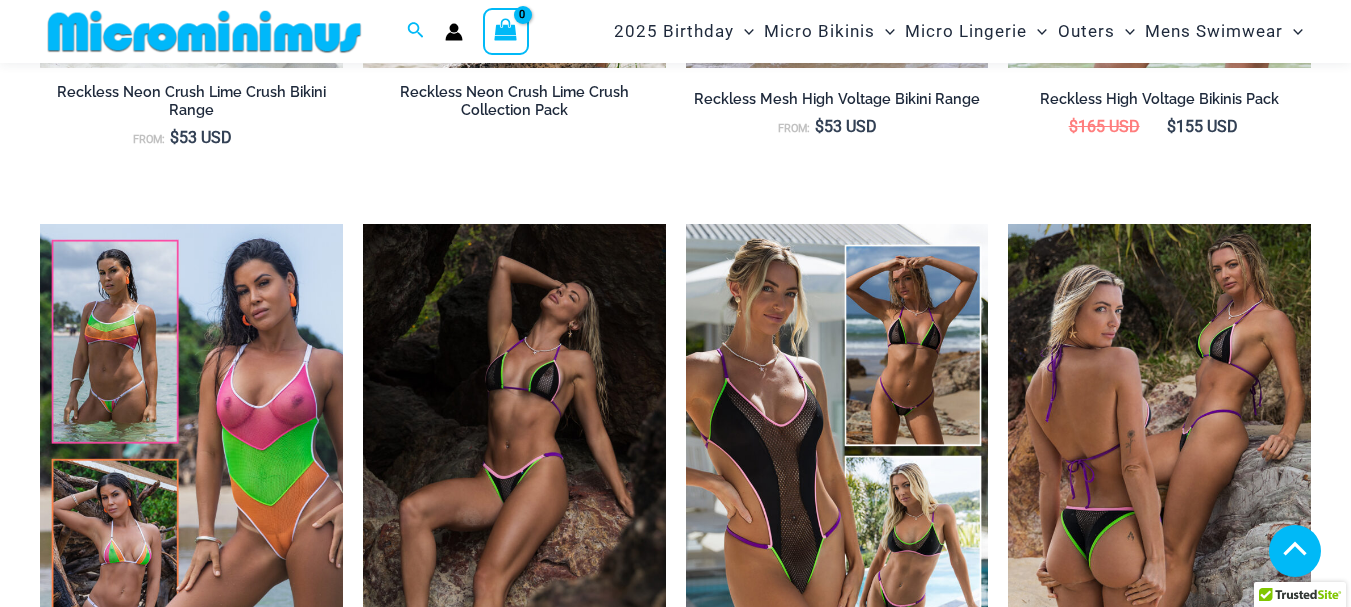 scroll, scrollTop: 2200, scrollLeft: 0, axis: vertical 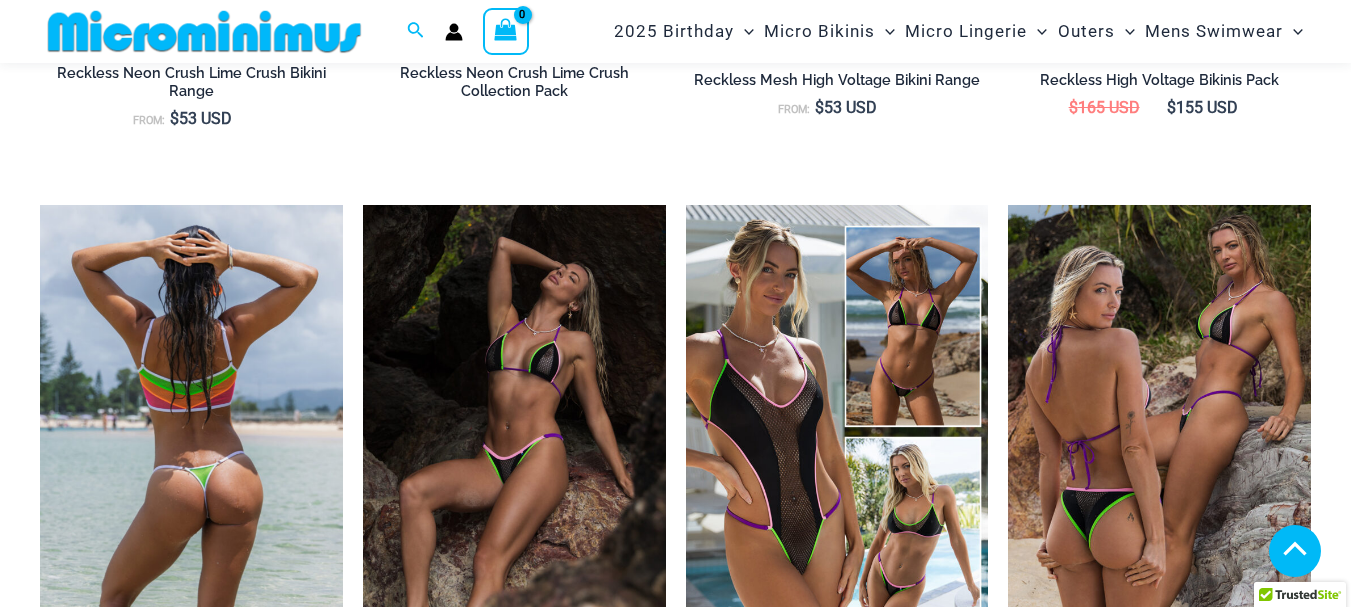 click at bounding box center [191, 432] 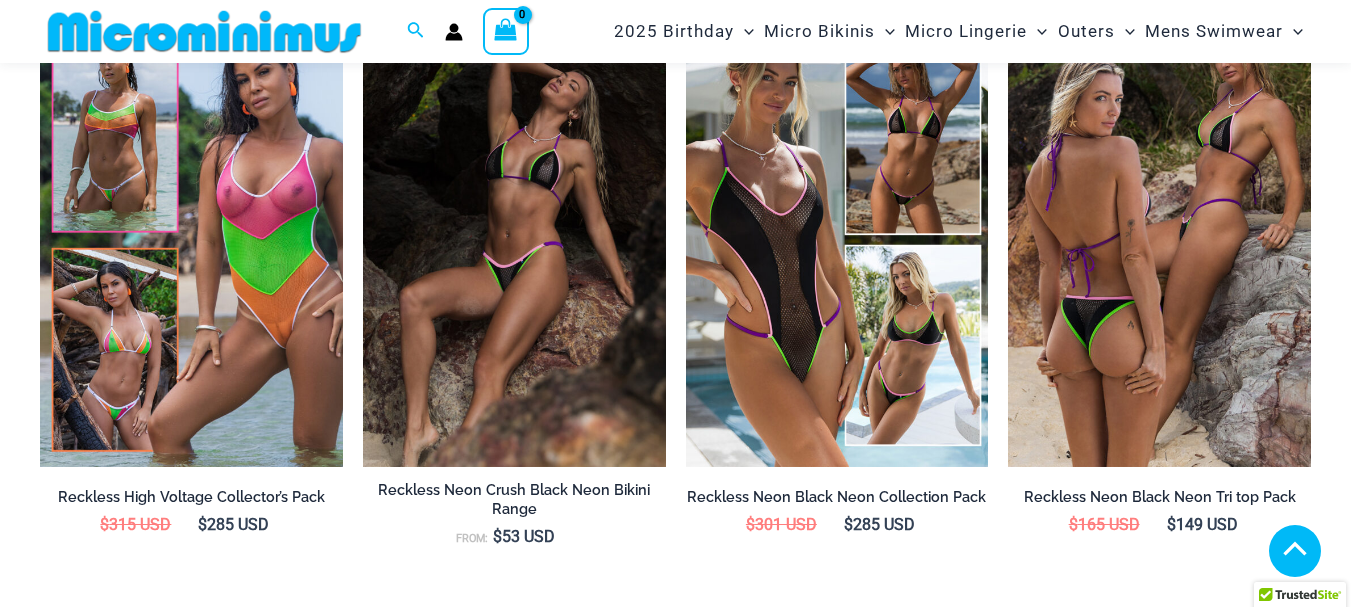 scroll, scrollTop: 2500, scrollLeft: 0, axis: vertical 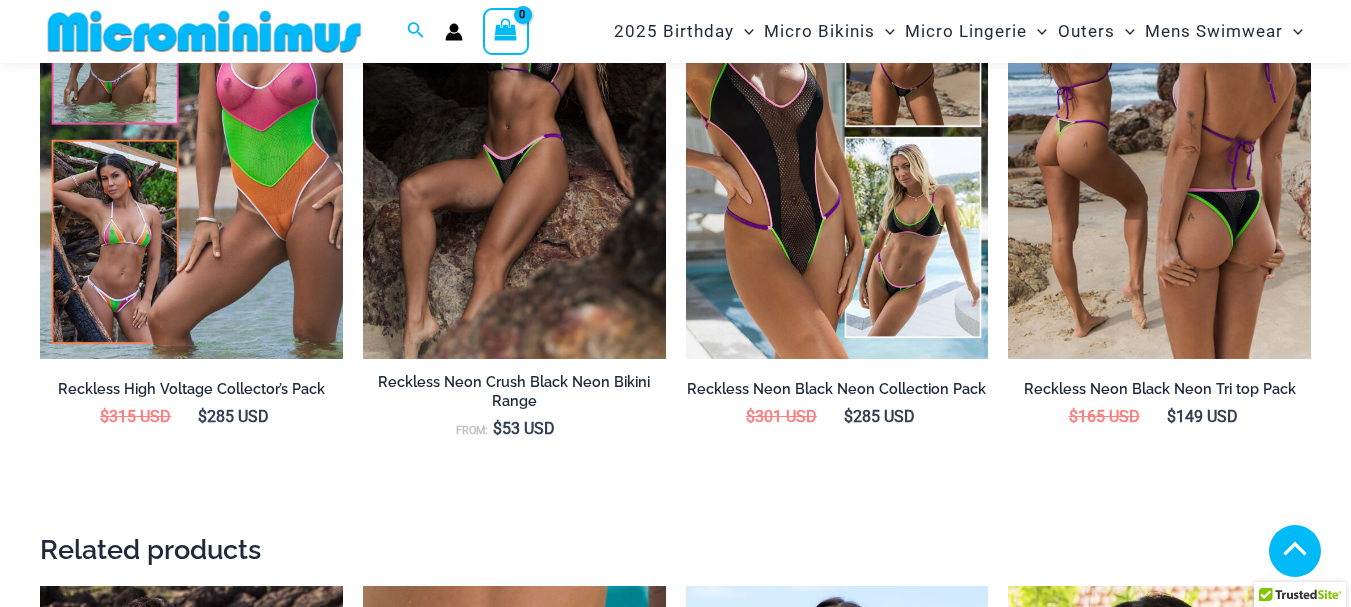 click at bounding box center [1159, 132] 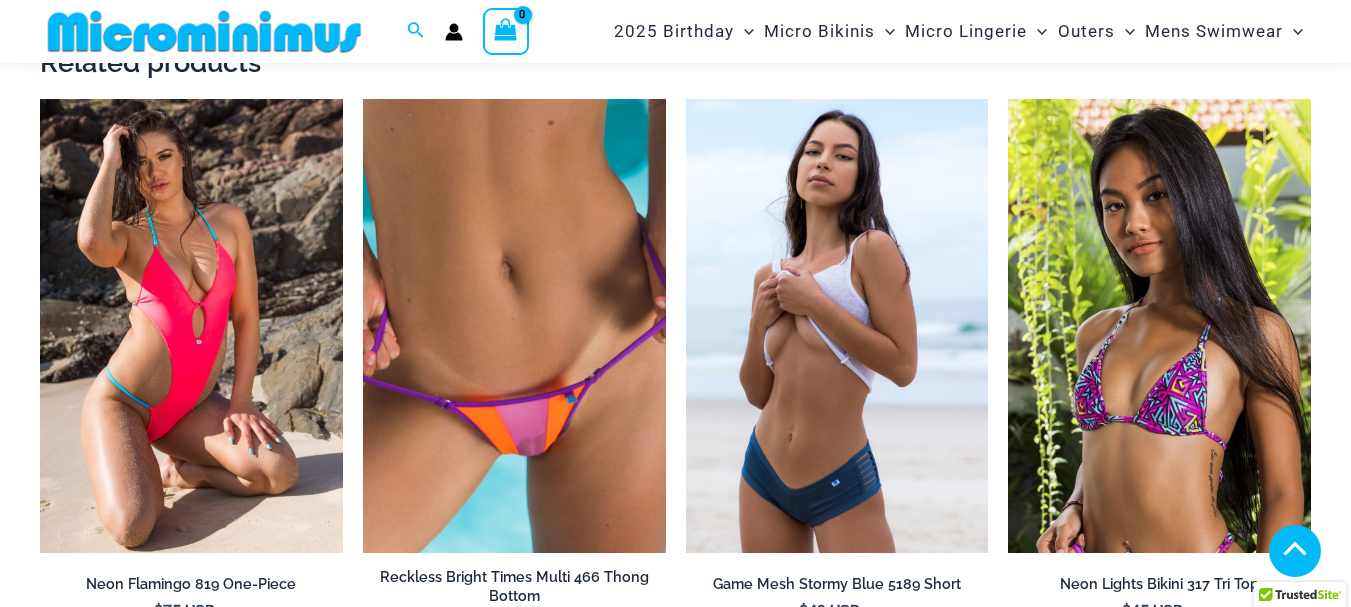 scroll, scrollTop: 3100, scrollLeft: 0, axis: vertical 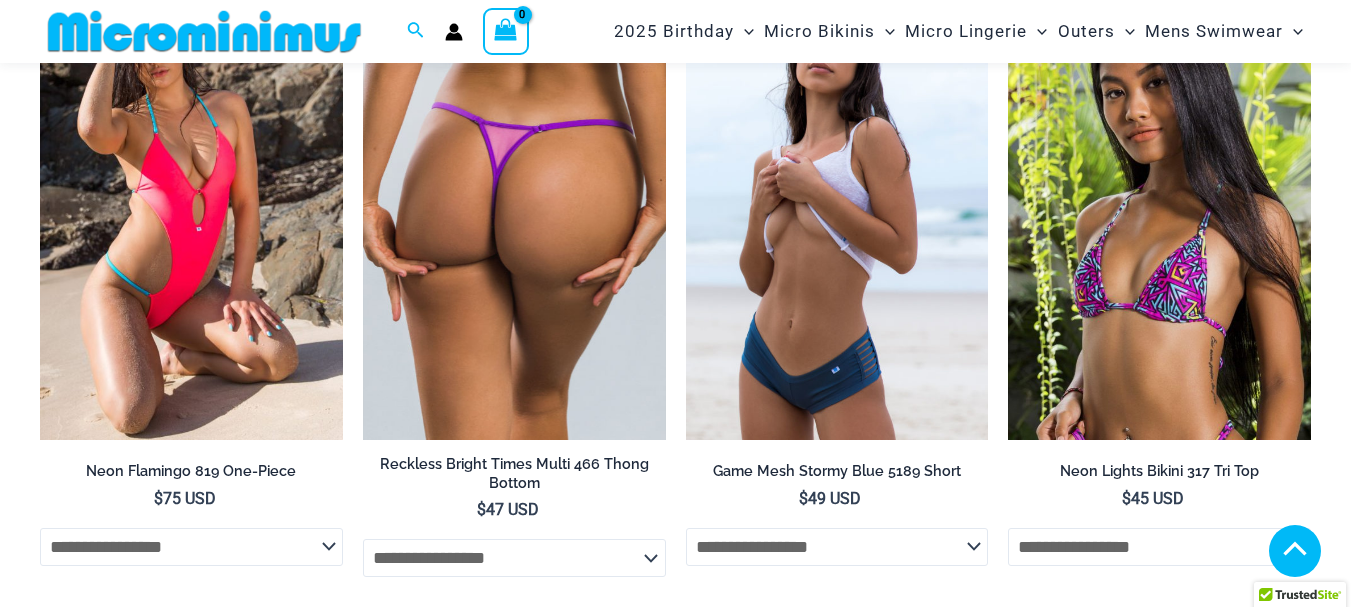 click at bounding box center [514, 213] 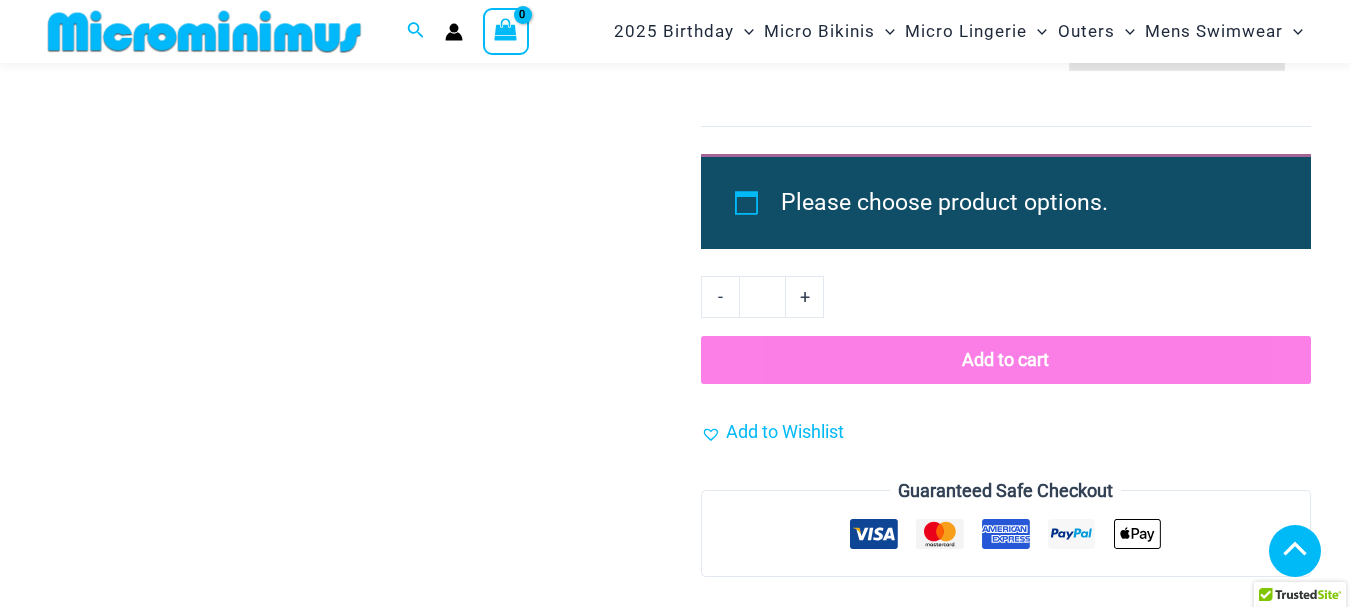 scroll, scrollTop: 2982, scrollLeft: 0, axis: vertical 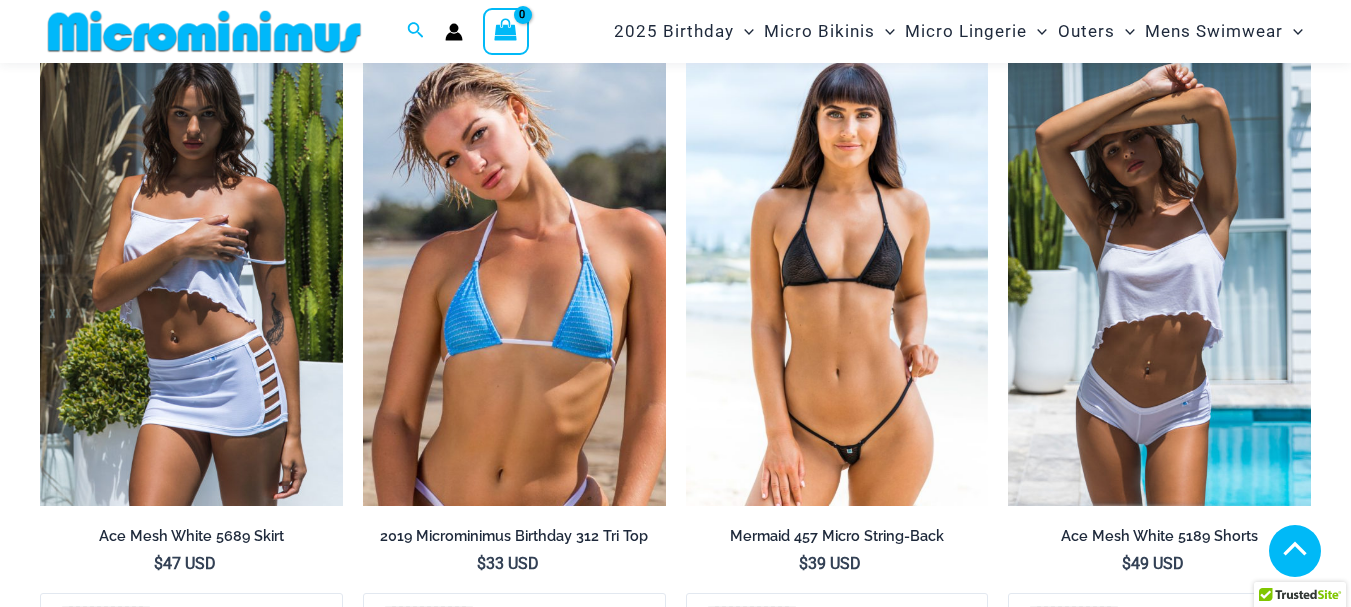 click at bounding box center [837, 279] 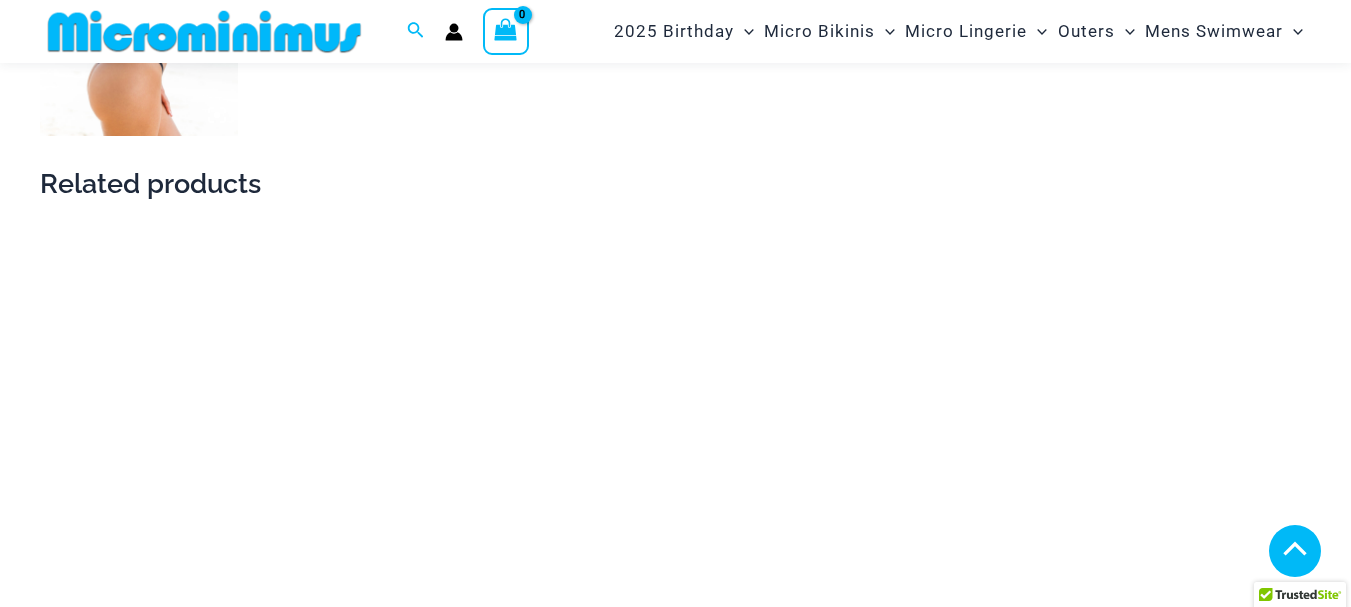 scroll, scrollTop: 1692, scrollLeft: 0, axis: vertical 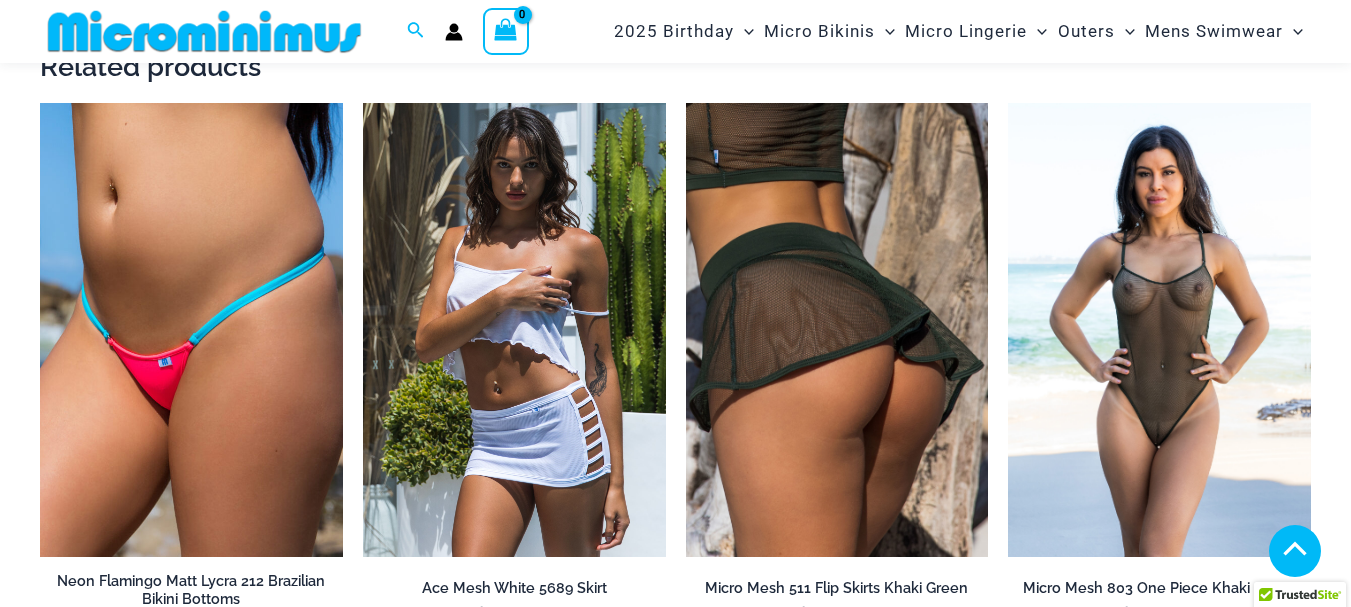 click at bounding box center [1159, 330] 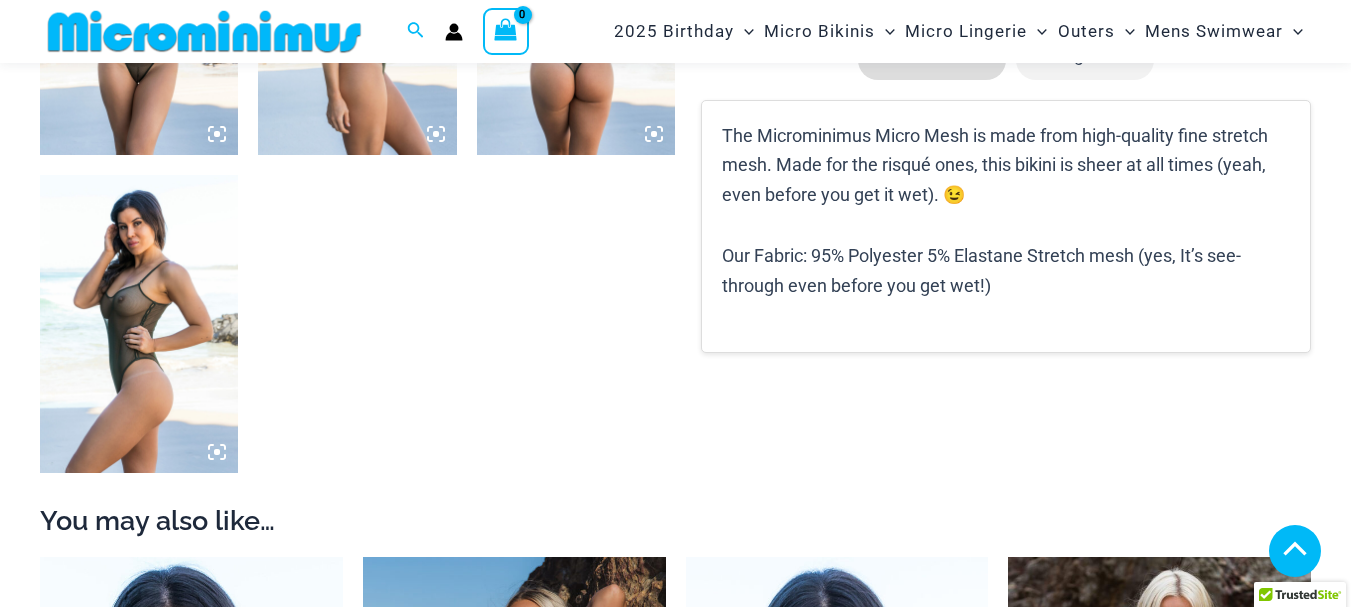 scroll, scrollTop: 1282, scrollLeft: 0, axis: vertical 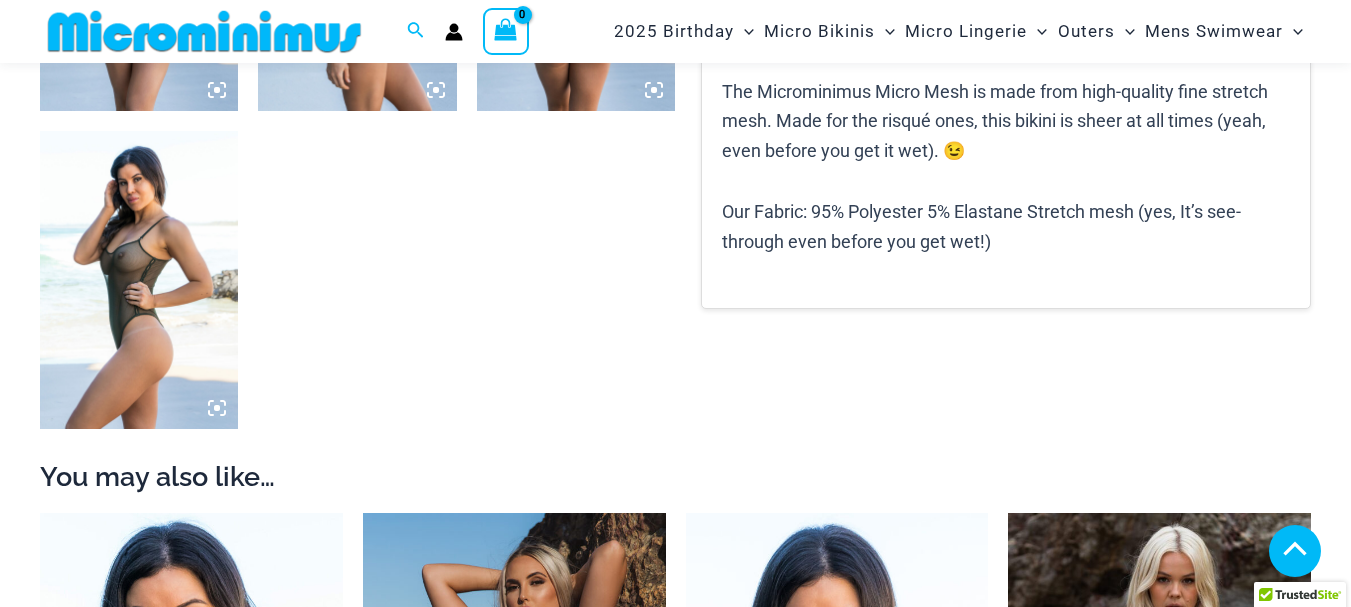 click at bounding box center [139, 280] 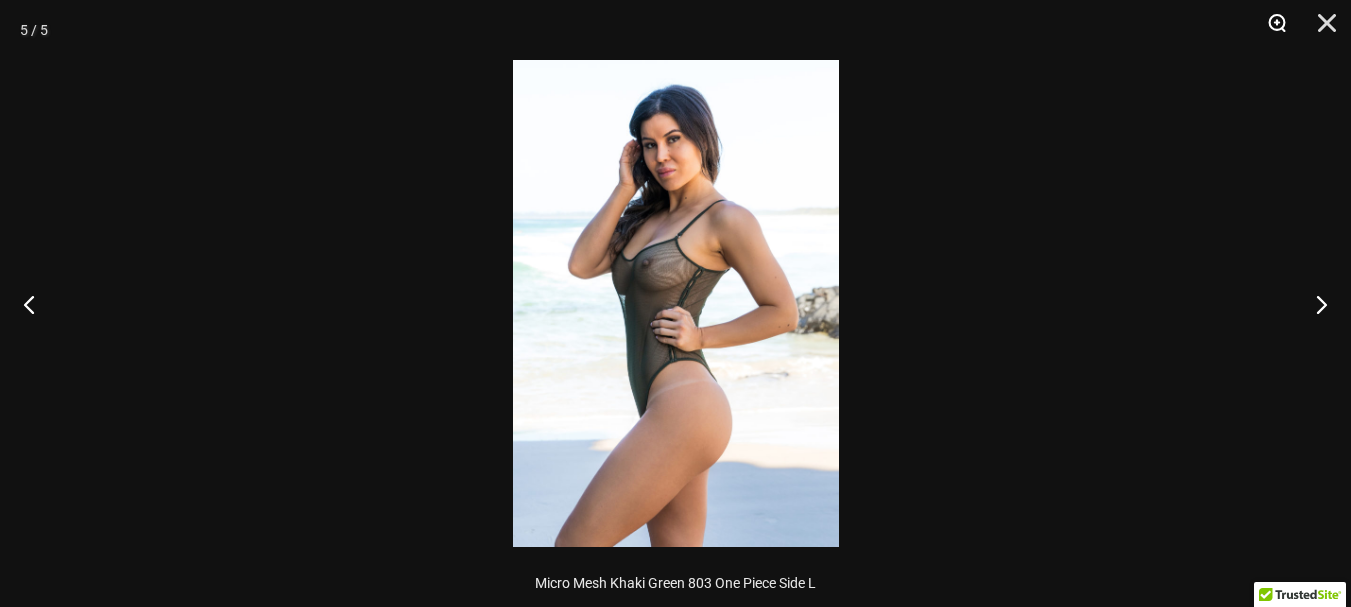 click at bounding box center [1270, 30] 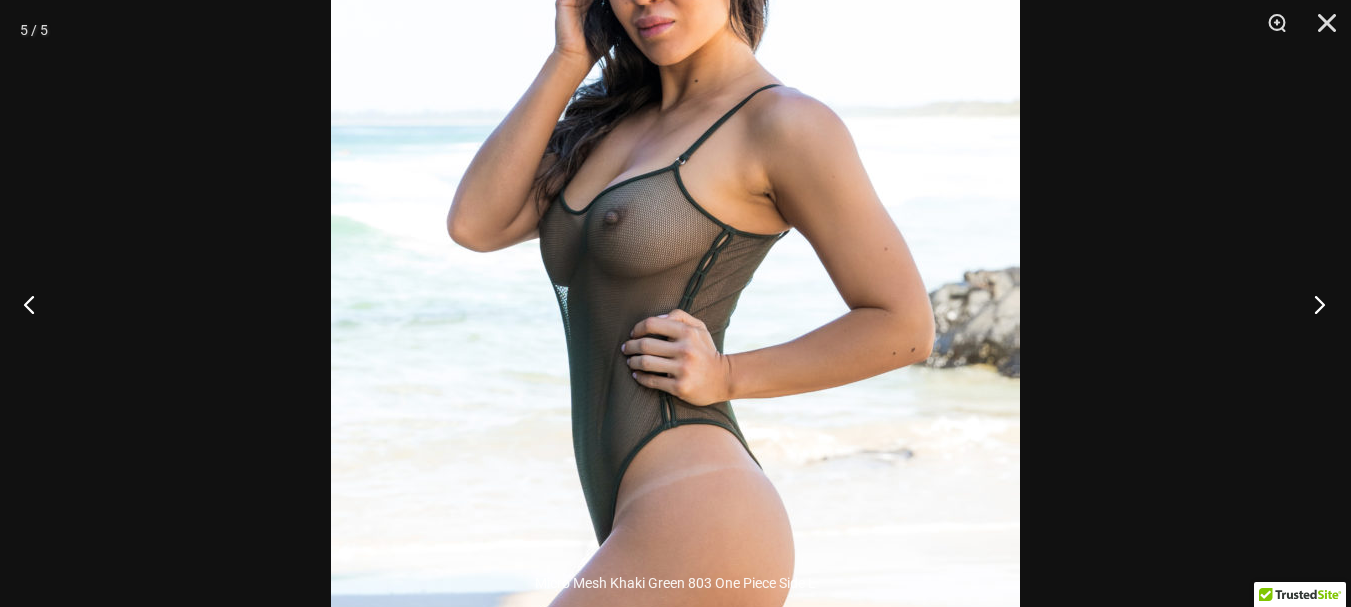 click at bounding box center (1313, 304) 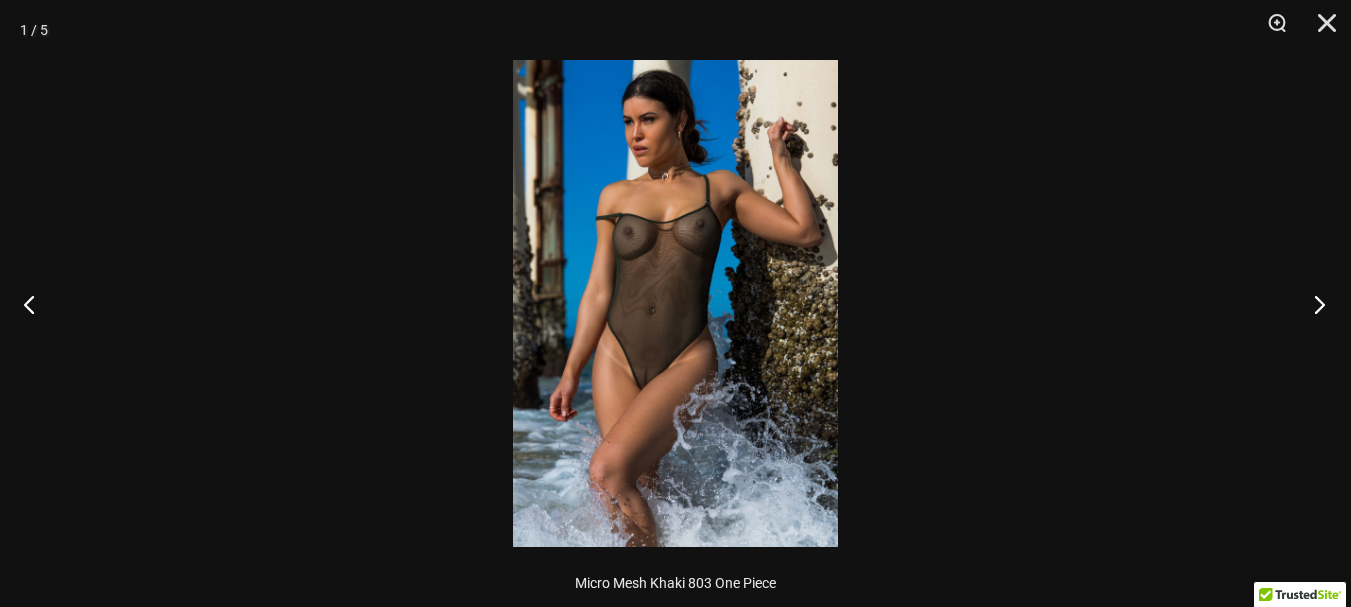 click at bounding box center [1313, 304] 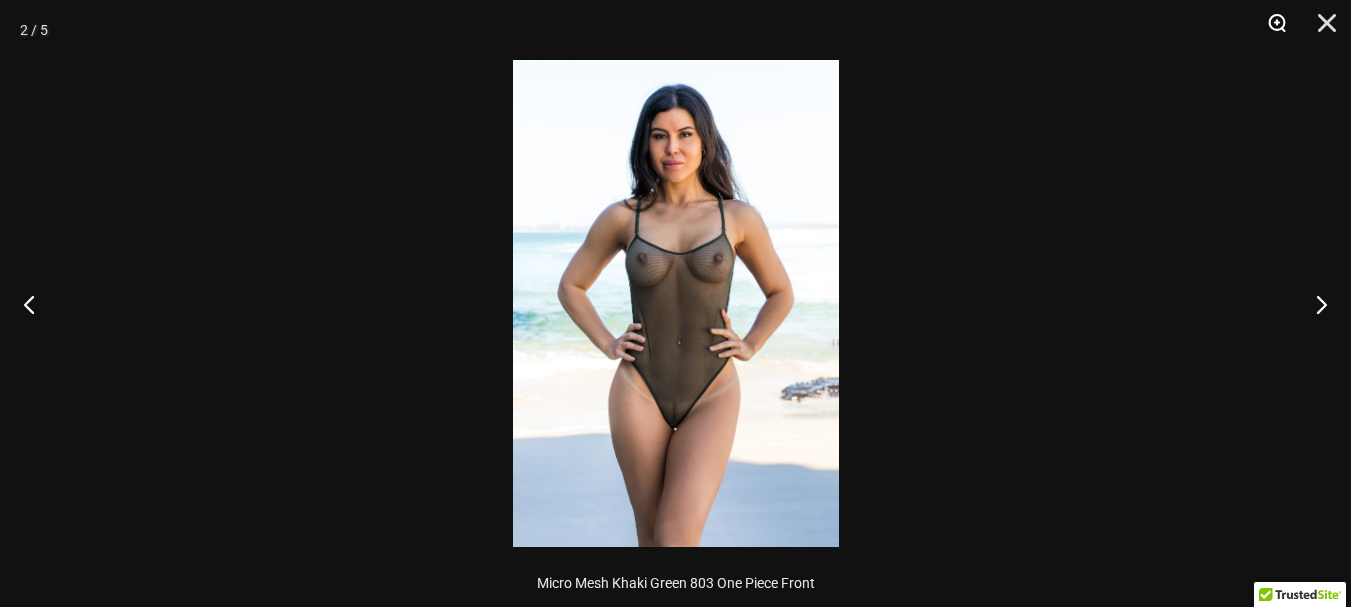 click at bounding box center (1270, 30) 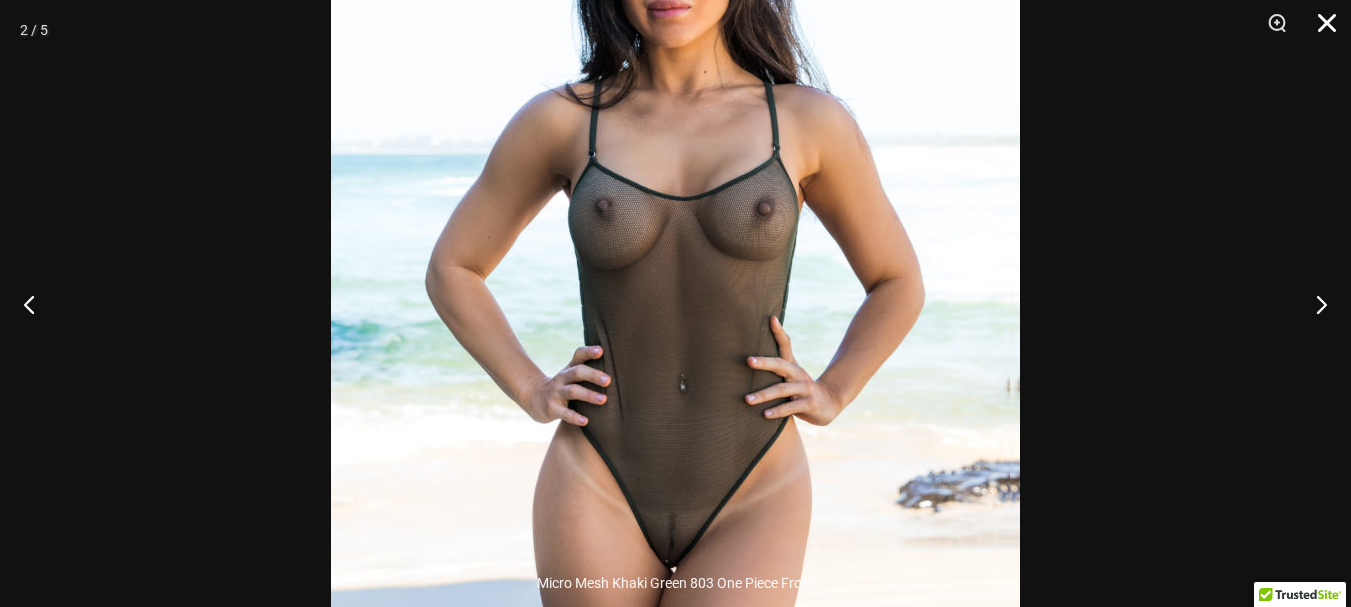 click at bounding box center [1320, 30] 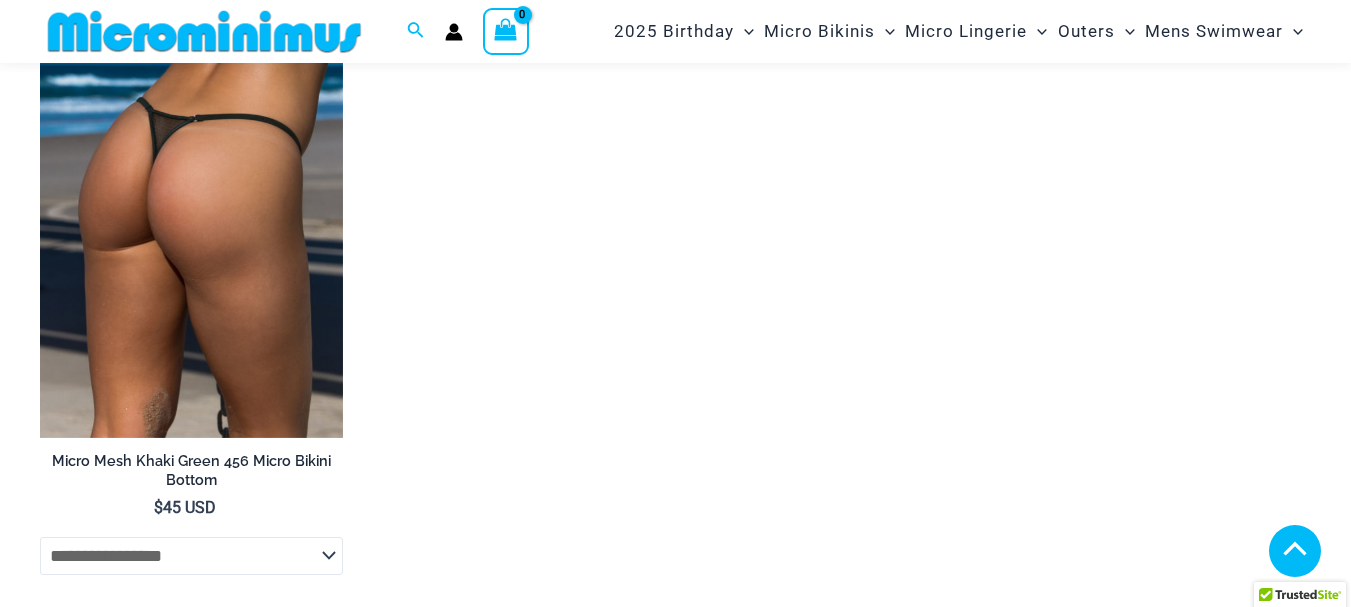 scroll, scrollTop: 2482, scrollLeft: 0, axis: vertical 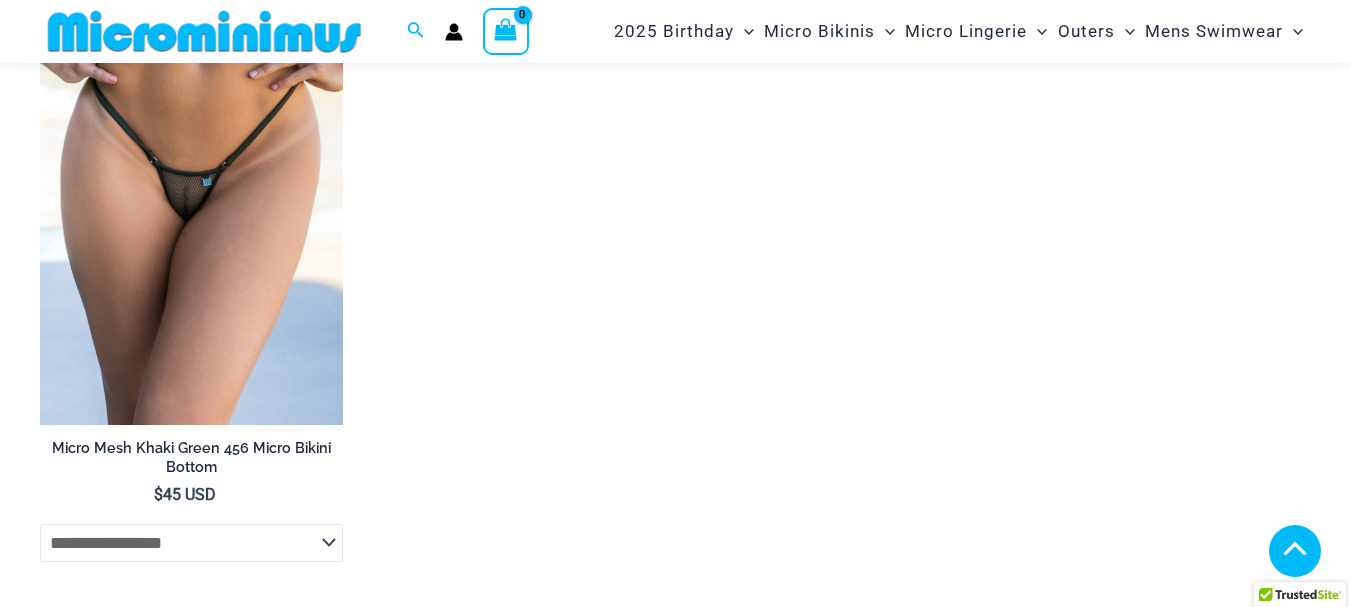 click at bounding box center (191, 198) 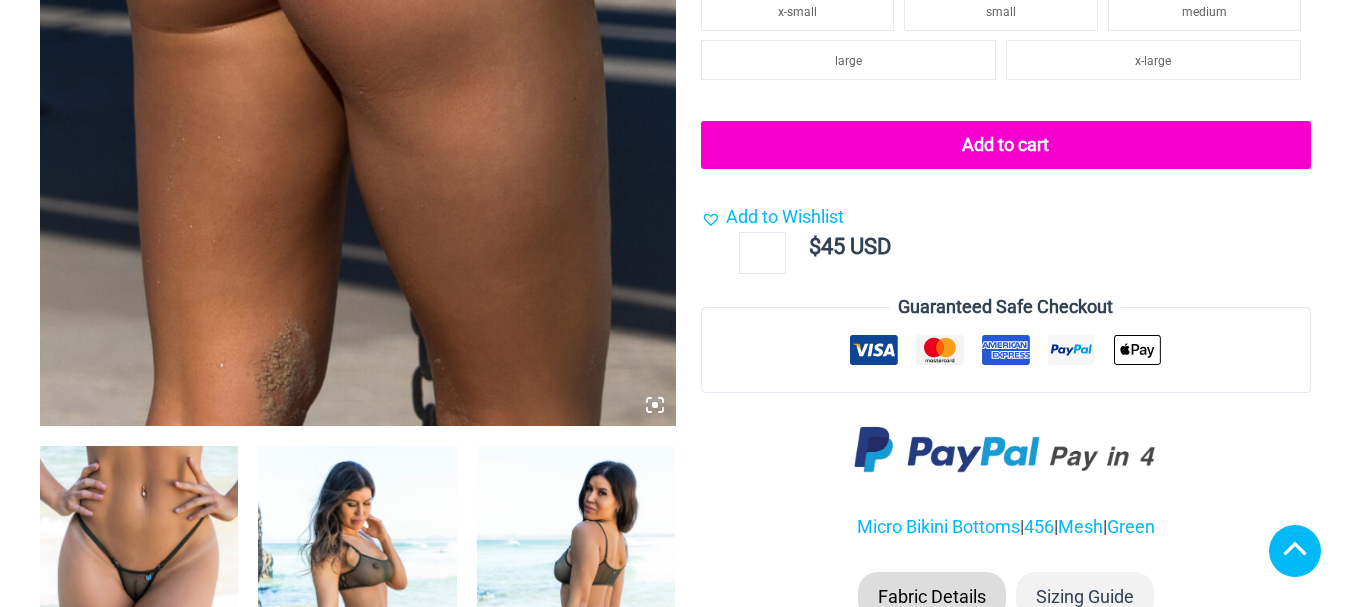 scroll, scrollTop: 1000, scrollLeft: 0, axis: vertical 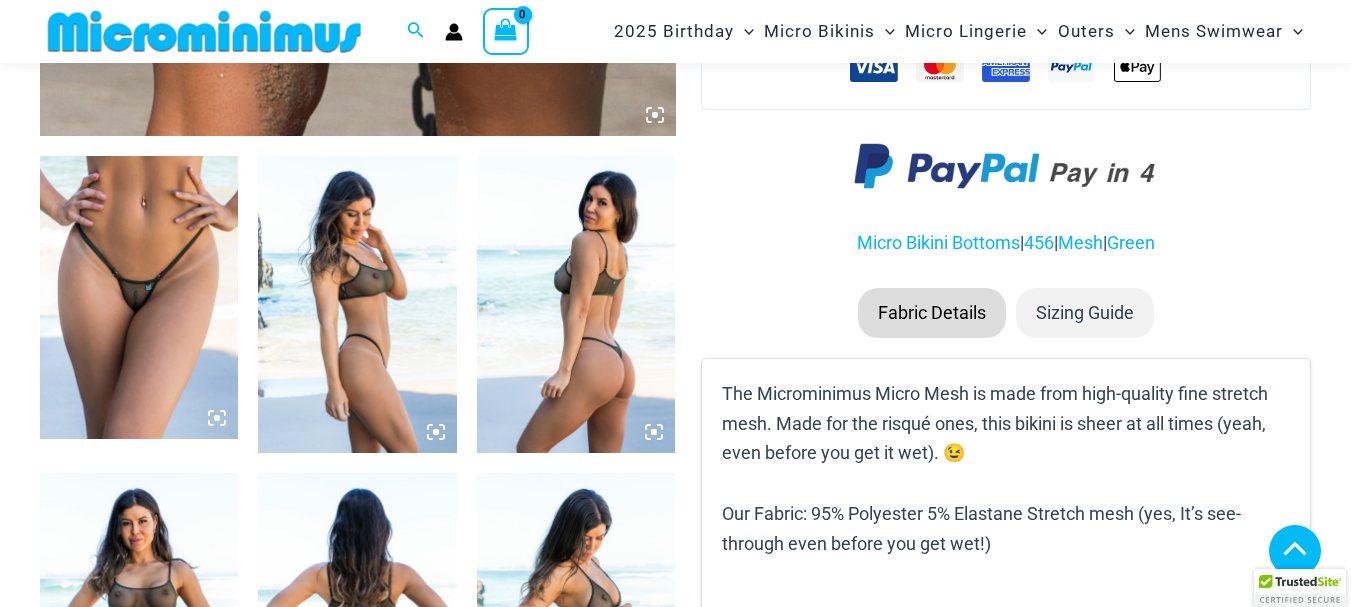 click at bounding box center [139, 298] 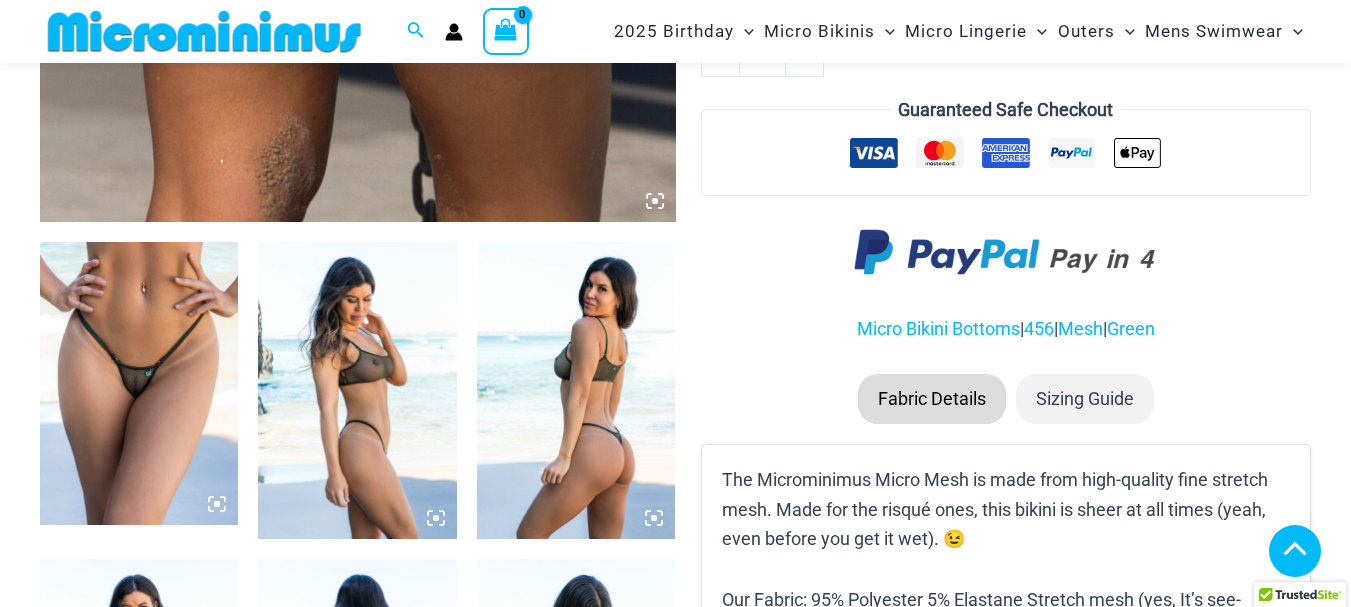 scroll, scrollTop: 882, scrollLeft: 0, axis: vertical 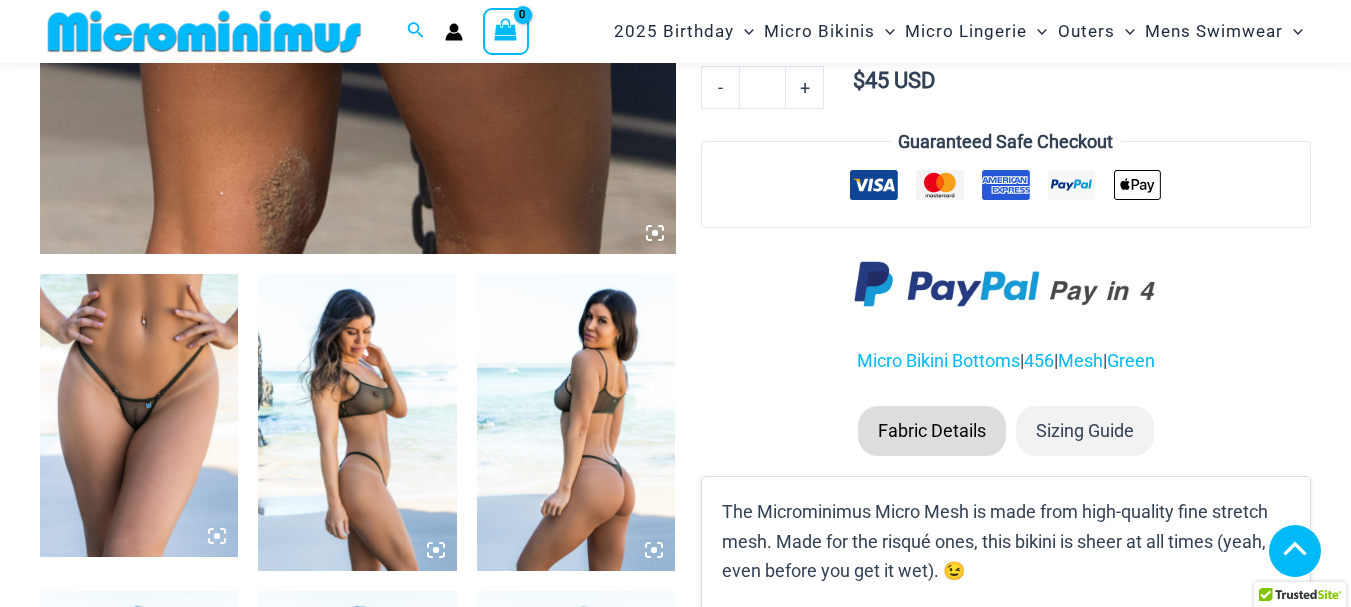 click at bounding box center [357, 423] 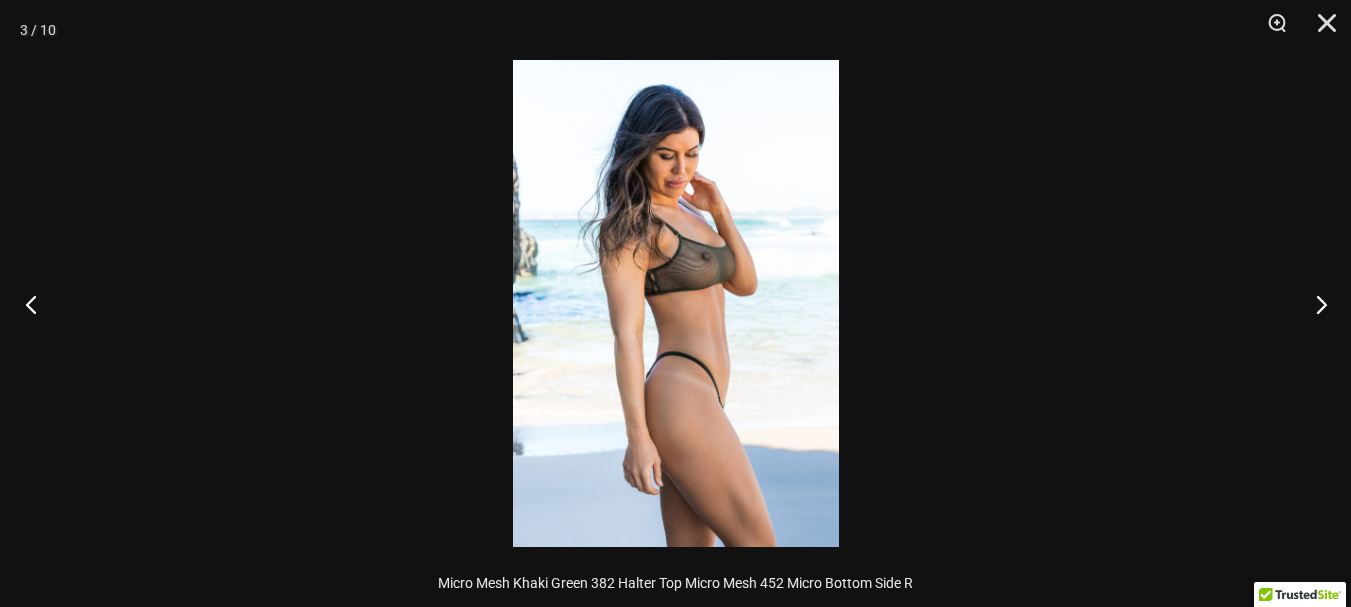 click at bounding box center (37, 304) 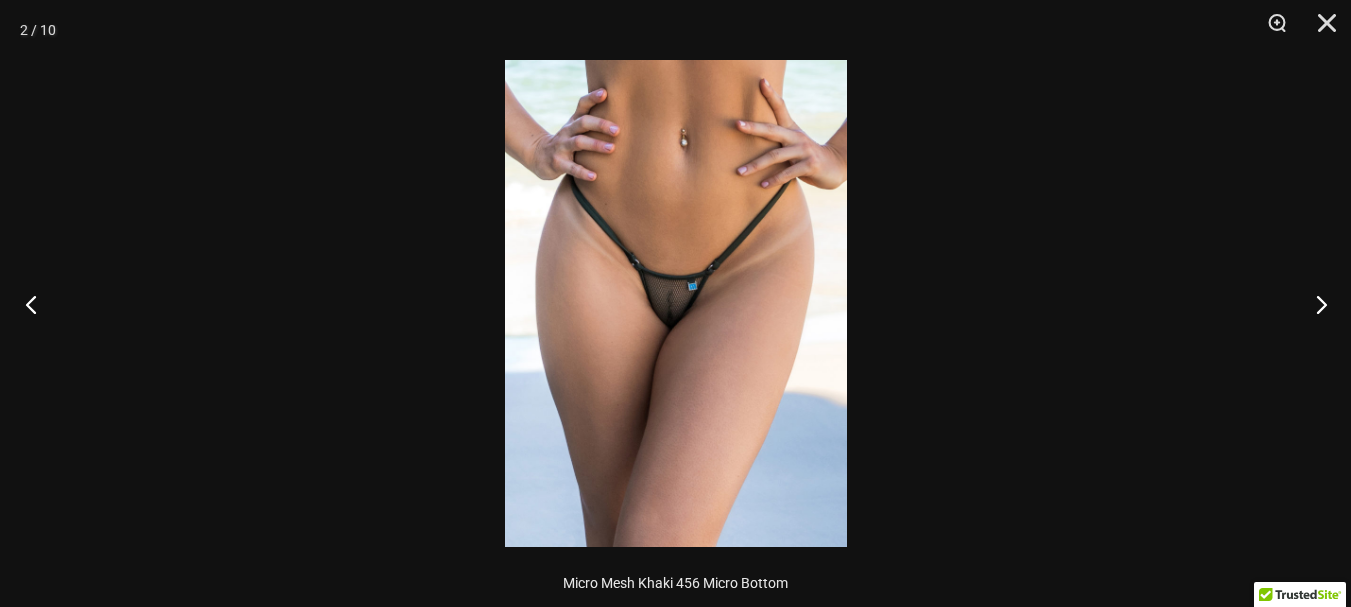 click at bounding box center (37, 304) 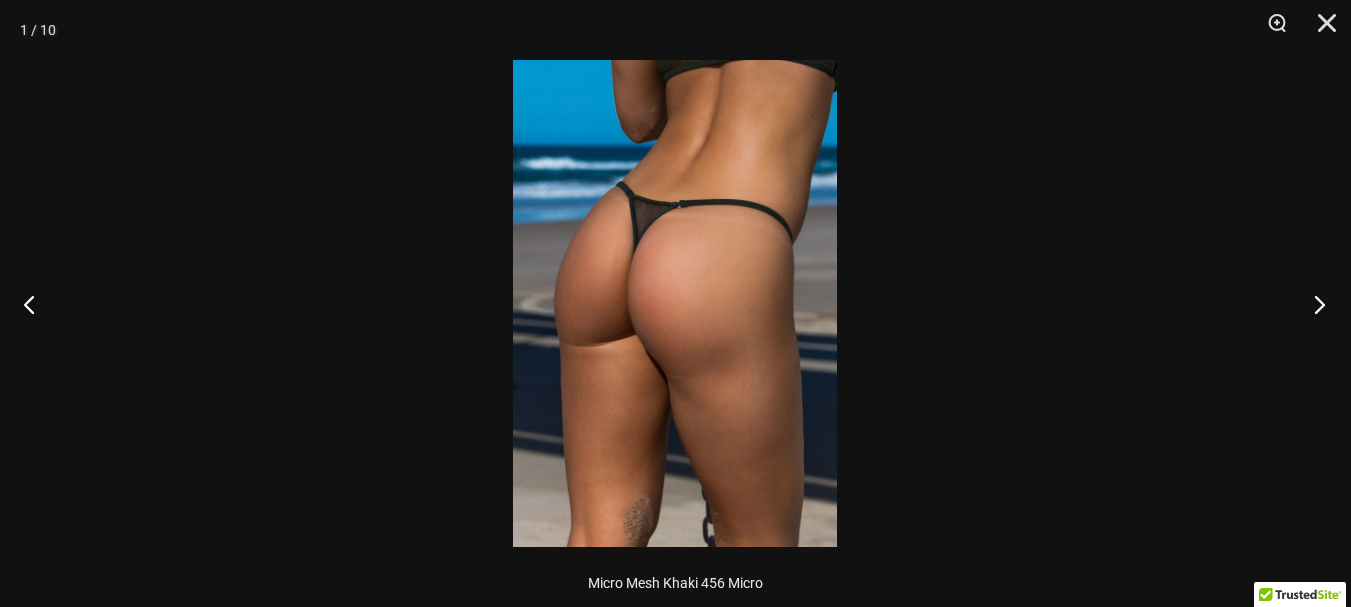 click at bounding box center [1313, 304] 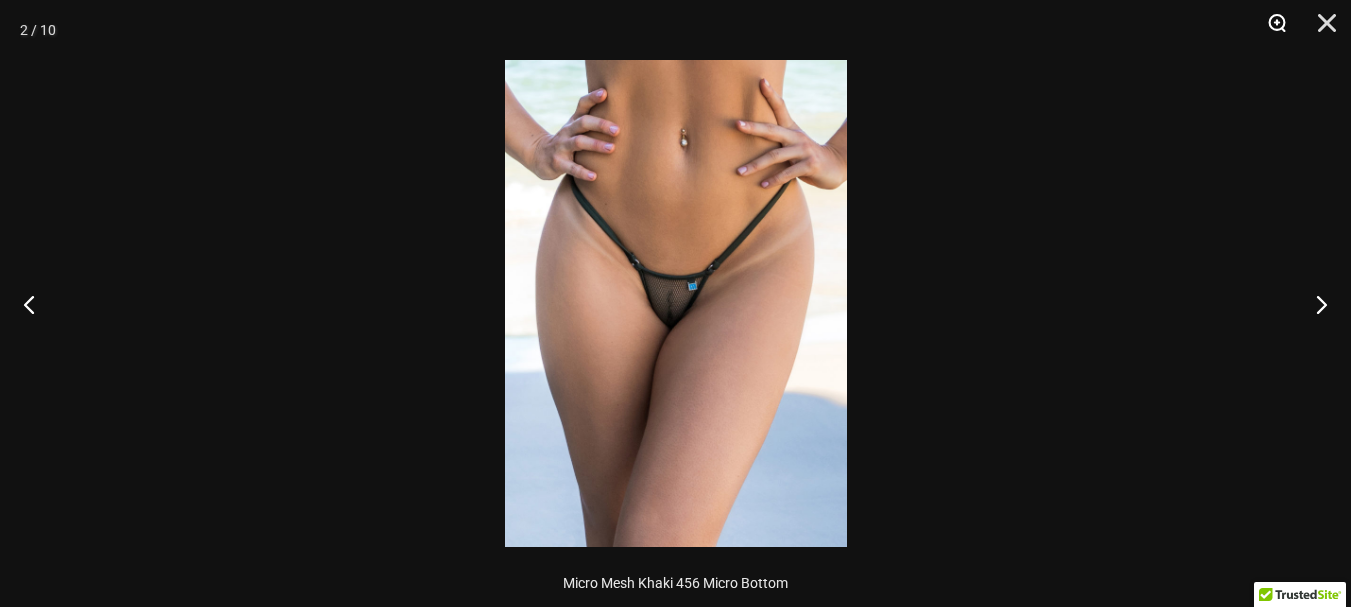 click at bounding box center [1270, 30] 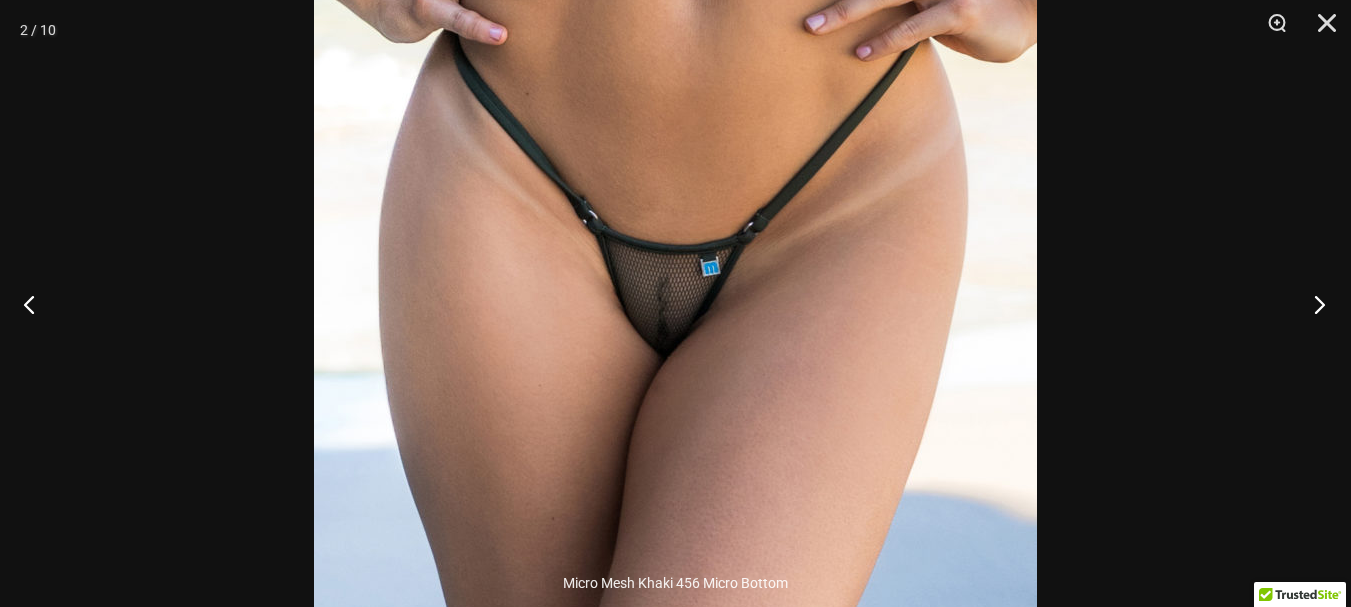 click at bounding box center (1313, 304) 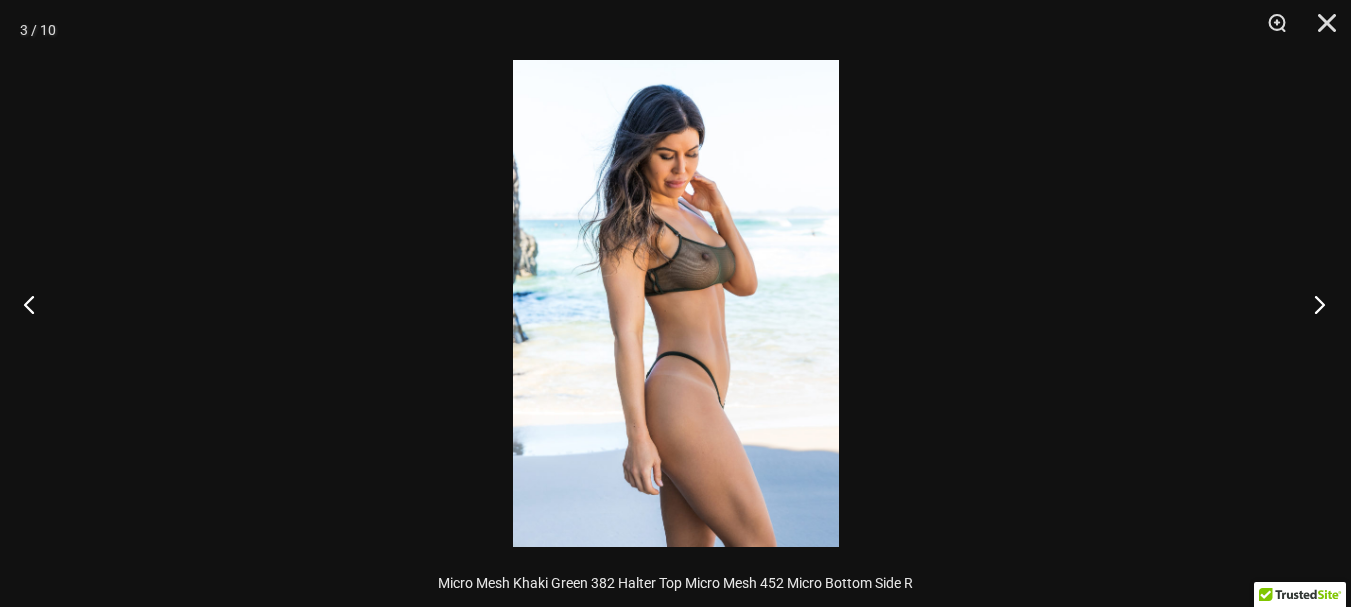 click at bounding box center (1313, 304) 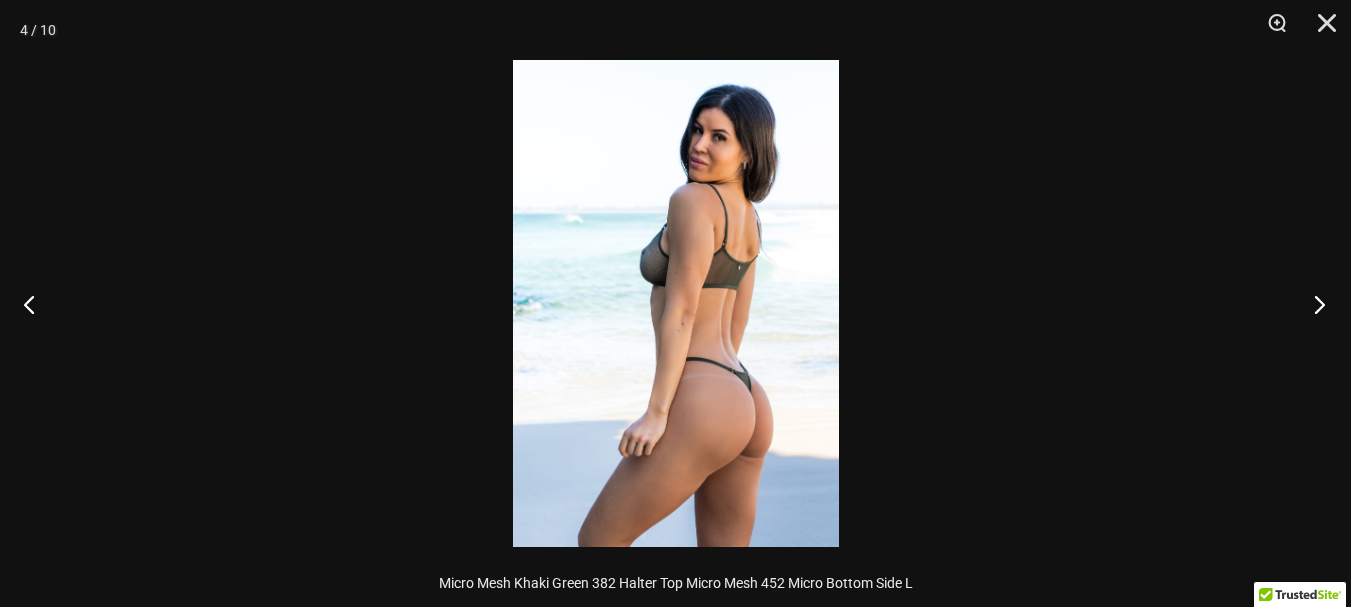 click at bounding box center (1313, 304) 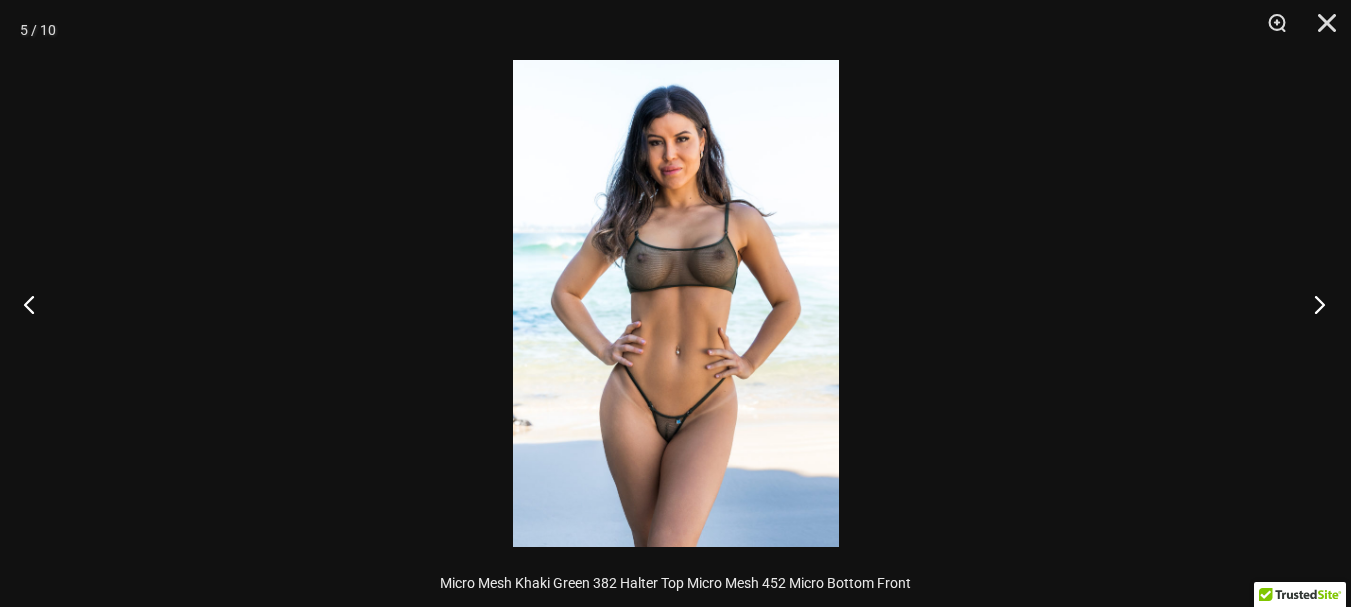 click at bounding box center [1313, 304] 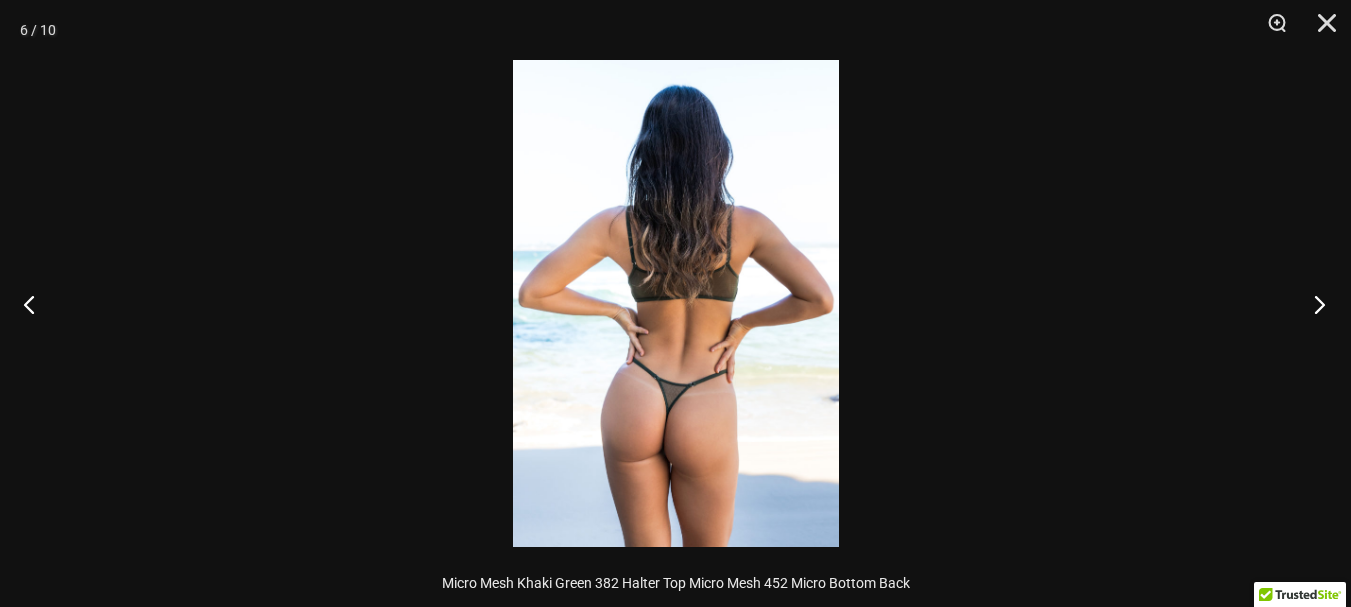 click at bounding box center [1313, 304] 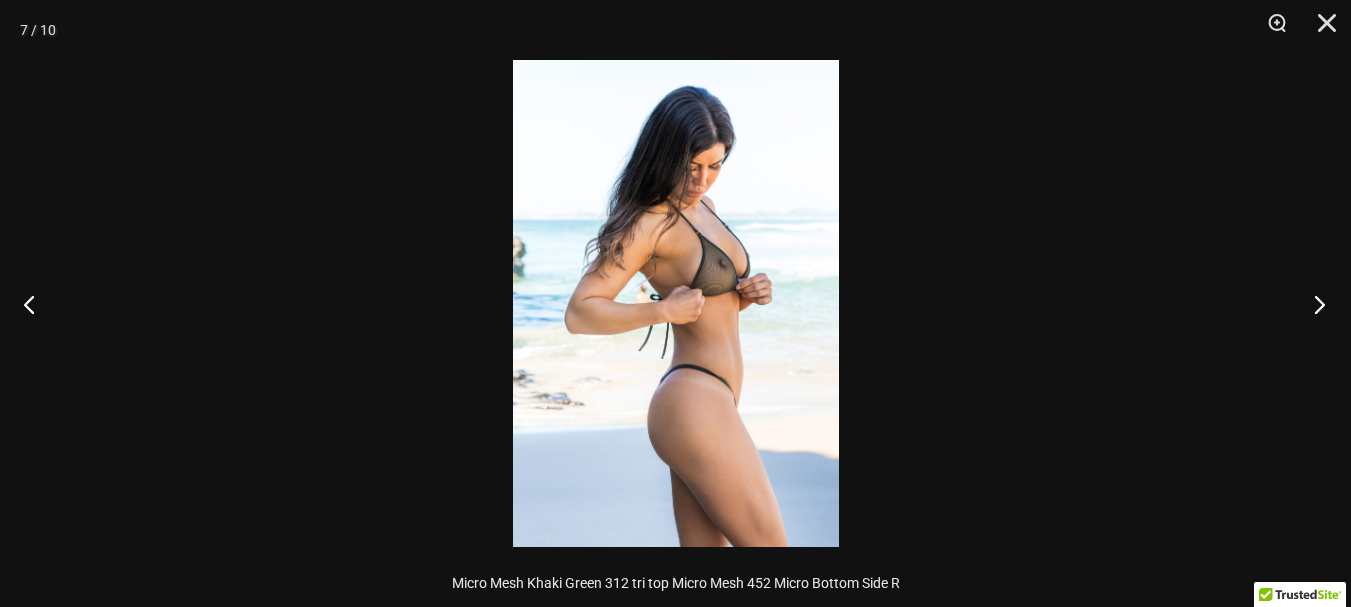 click at bounding box center [1313, 304] 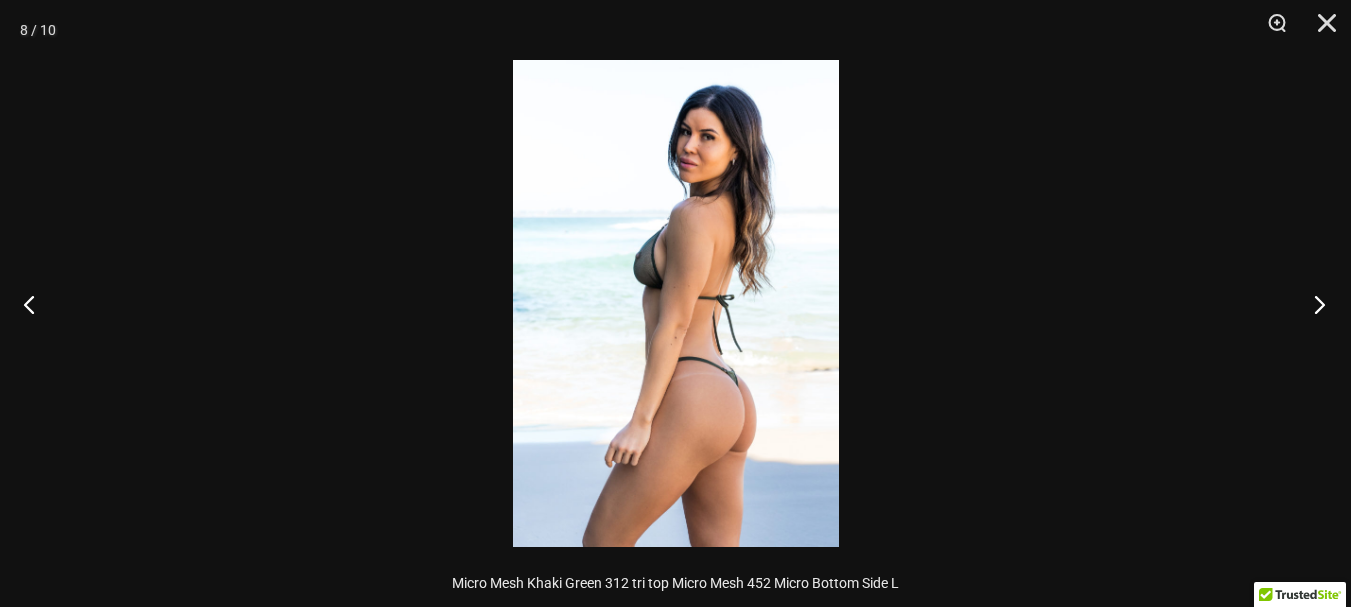 click at bounding box center [1313, 304] 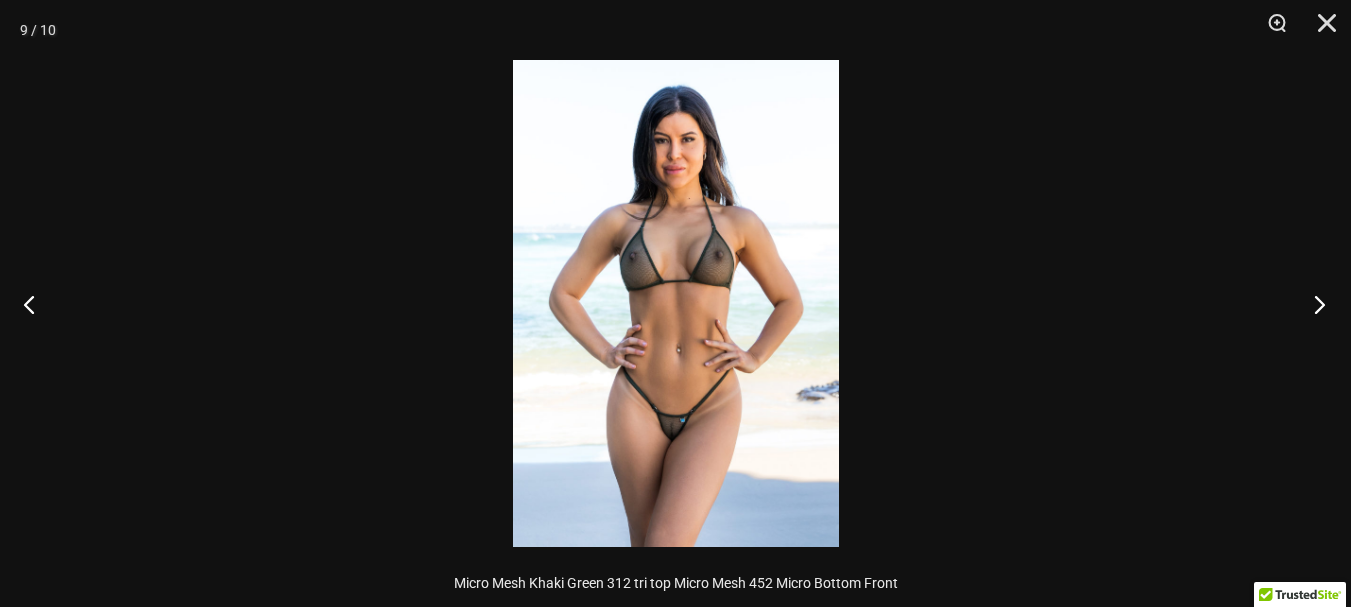 click at bounding box center [1313, 304] 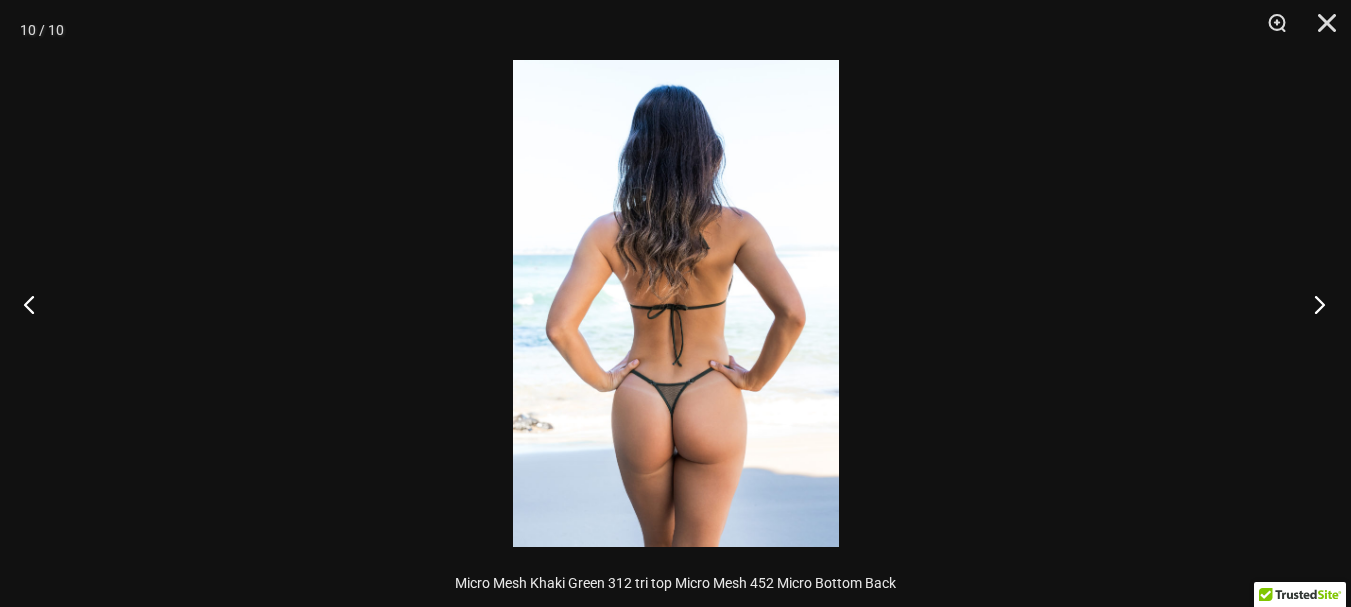 click at bounding box center (1313, 304) 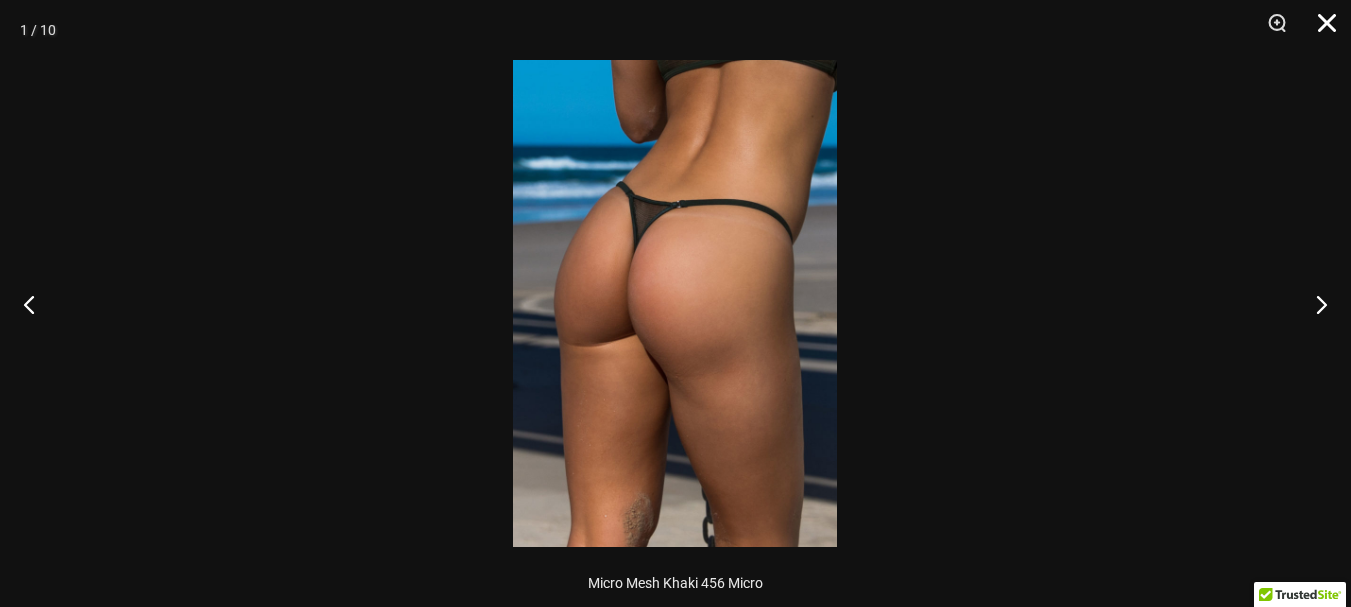 click at bounding box center [1320, 30] 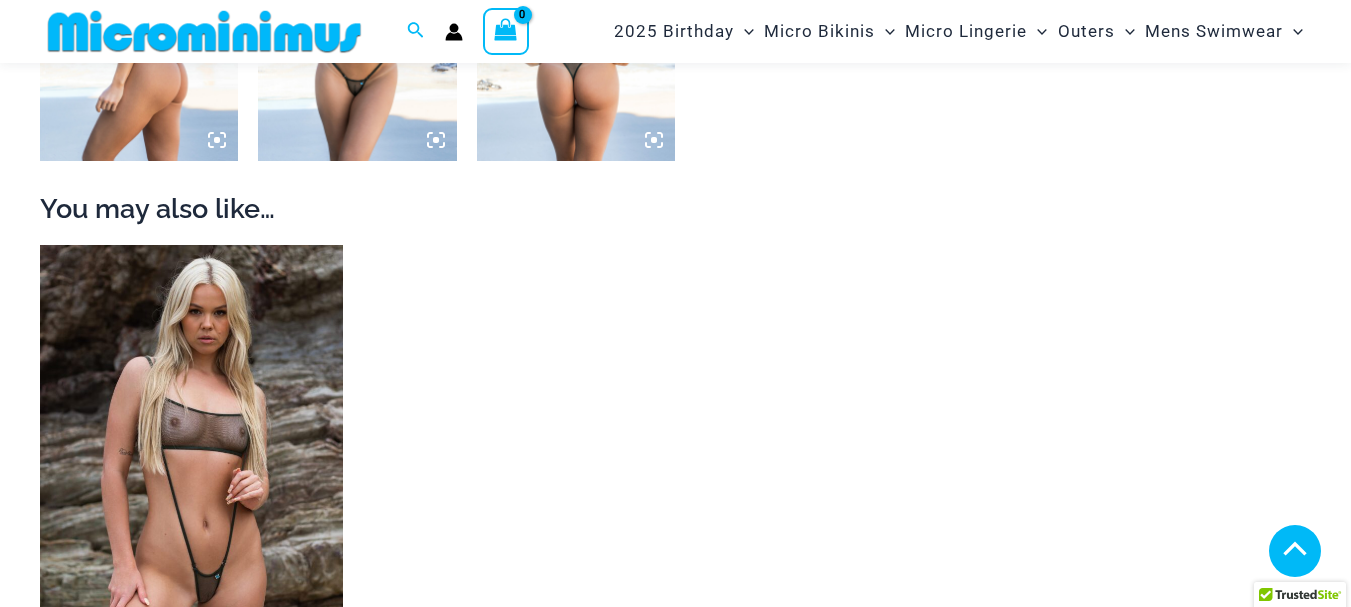 scroll, scrollTop: 2082, scrollLeft: 0, axis: vertical 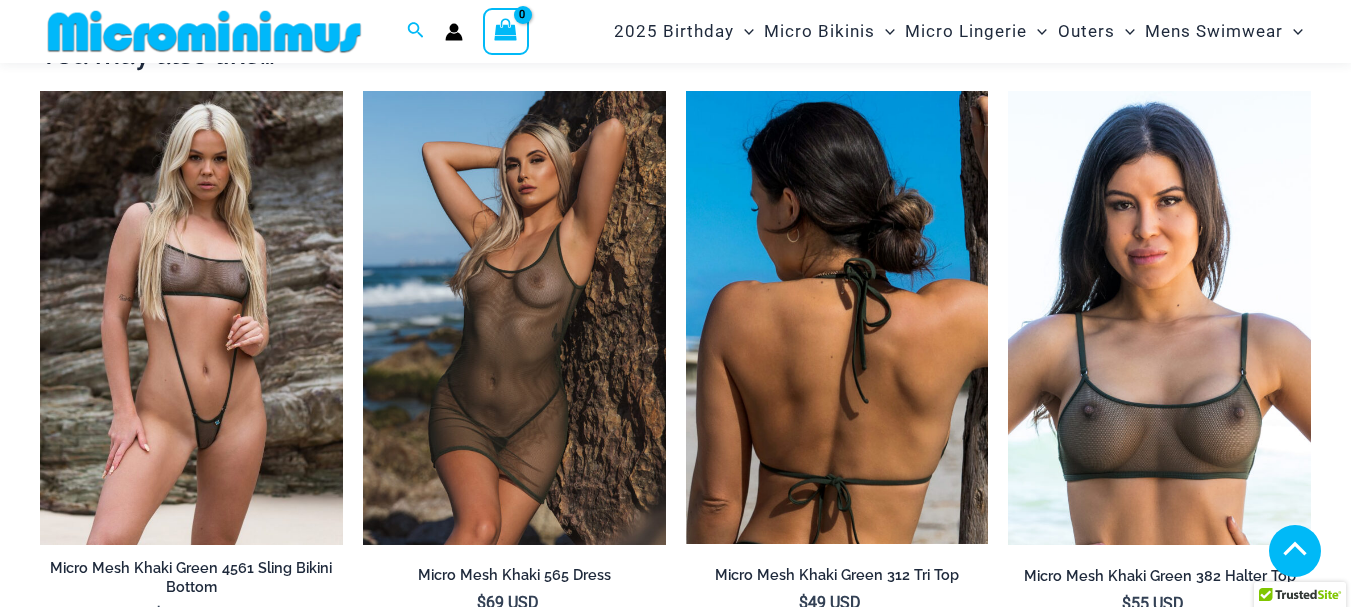 click at bounding box center (837, 318) 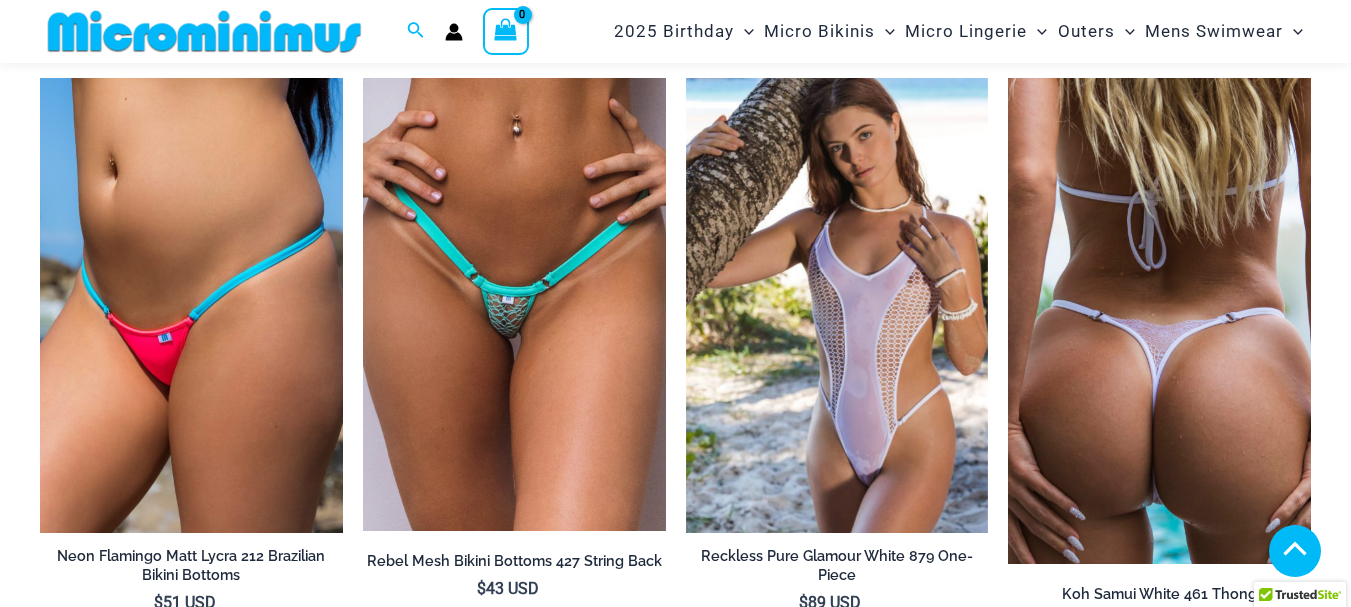 scroll, scrollTop: 6082, scrollLeft: 0, axis: vertical 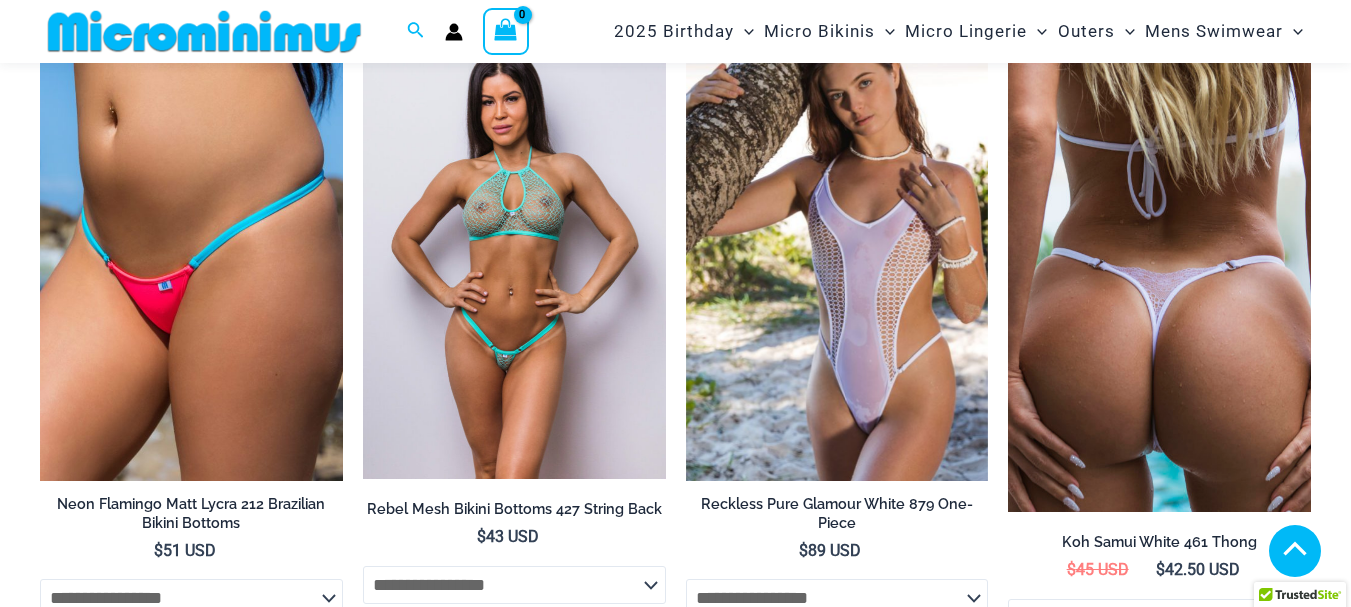 click at bounding box center [514, 252] 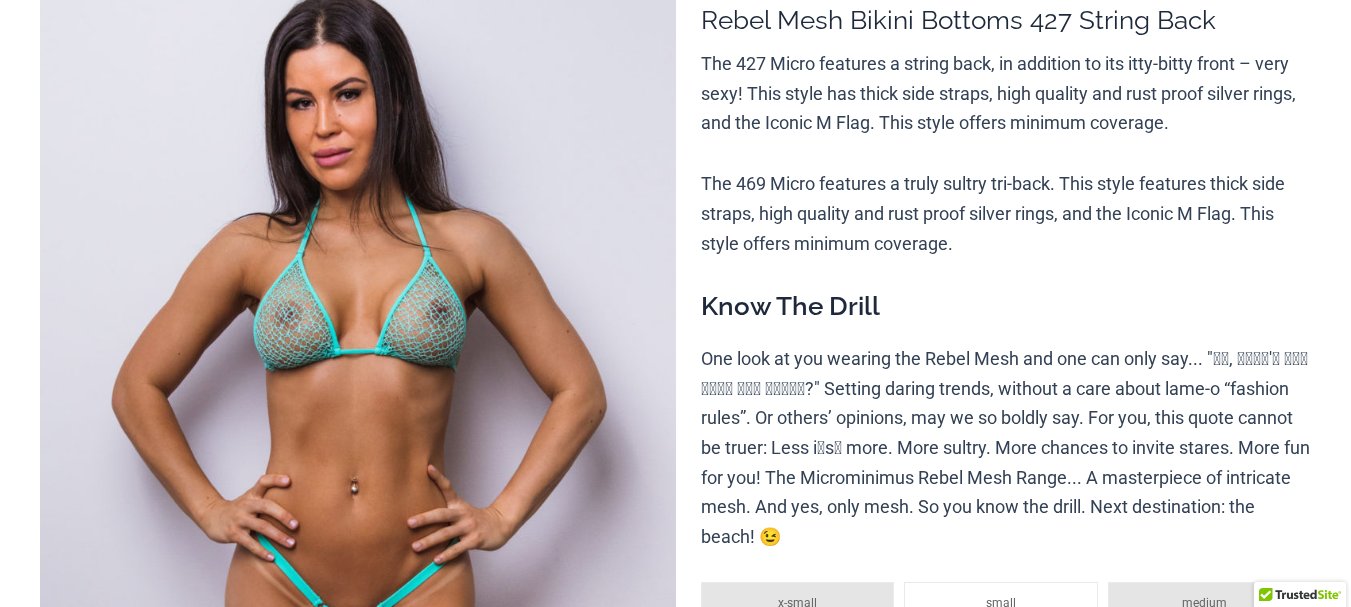 scroll, scrollTop: 0, scrollLeft: 0, axis: both 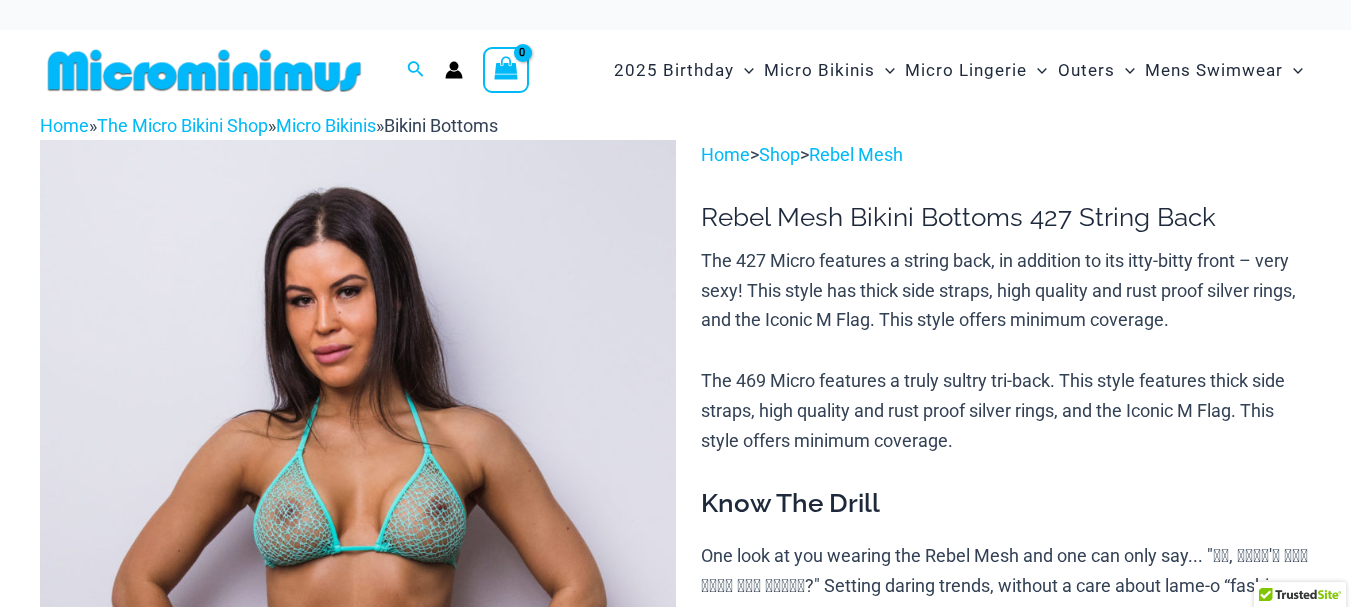 click at bounding box center [358, 616] 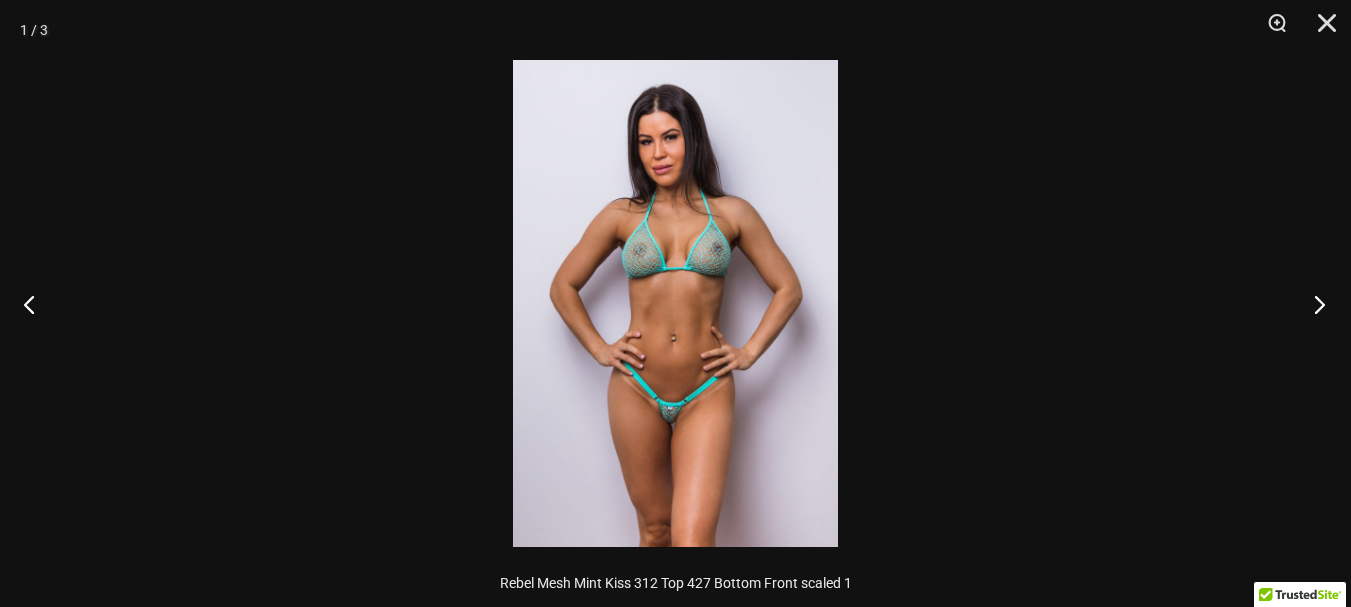 click at bounding box center [1313, 304] 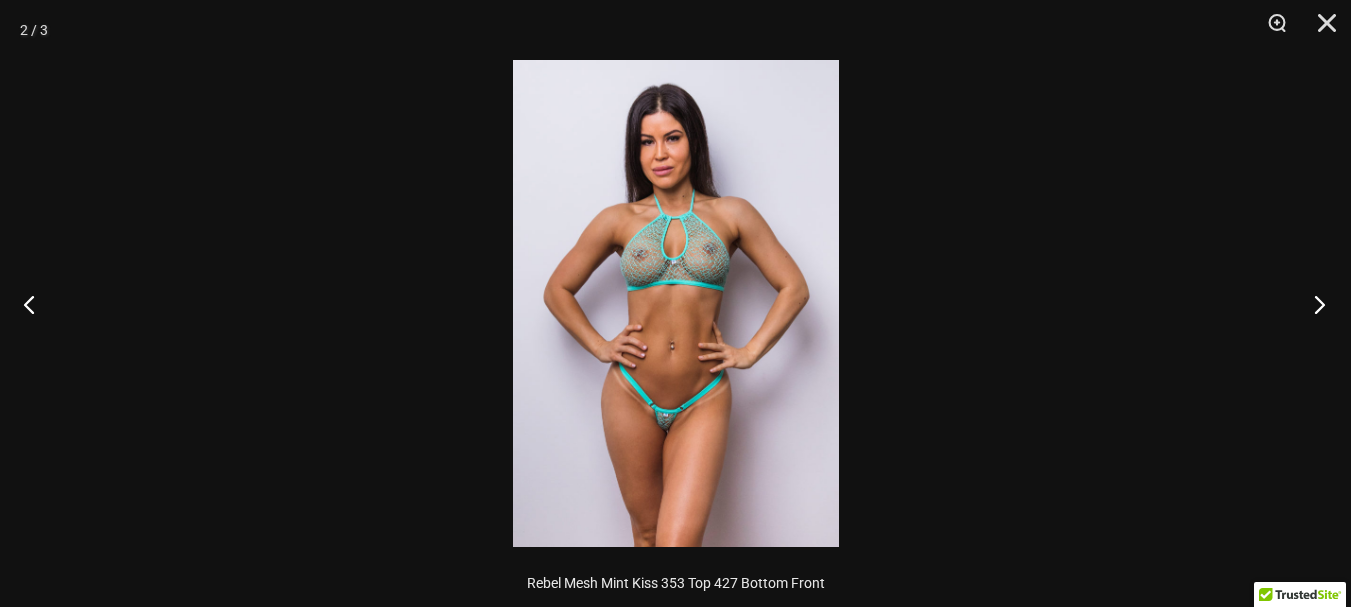 click at bounding box center (1313, 304) 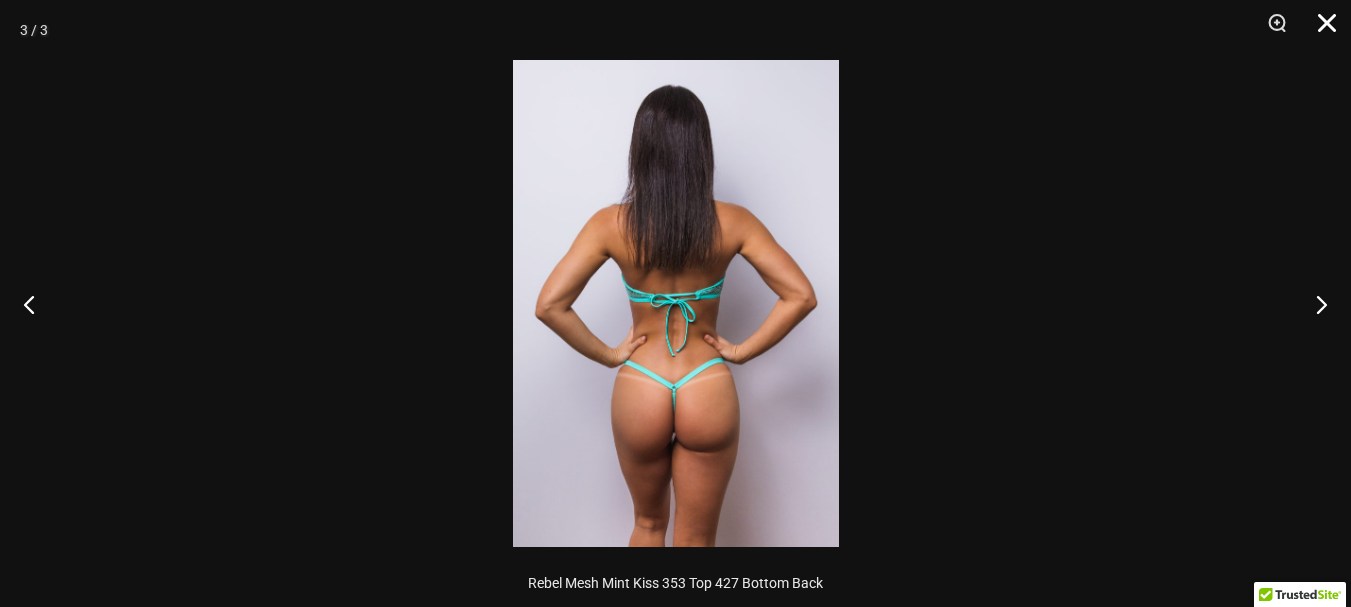 click at bounding box center [1320, 30] 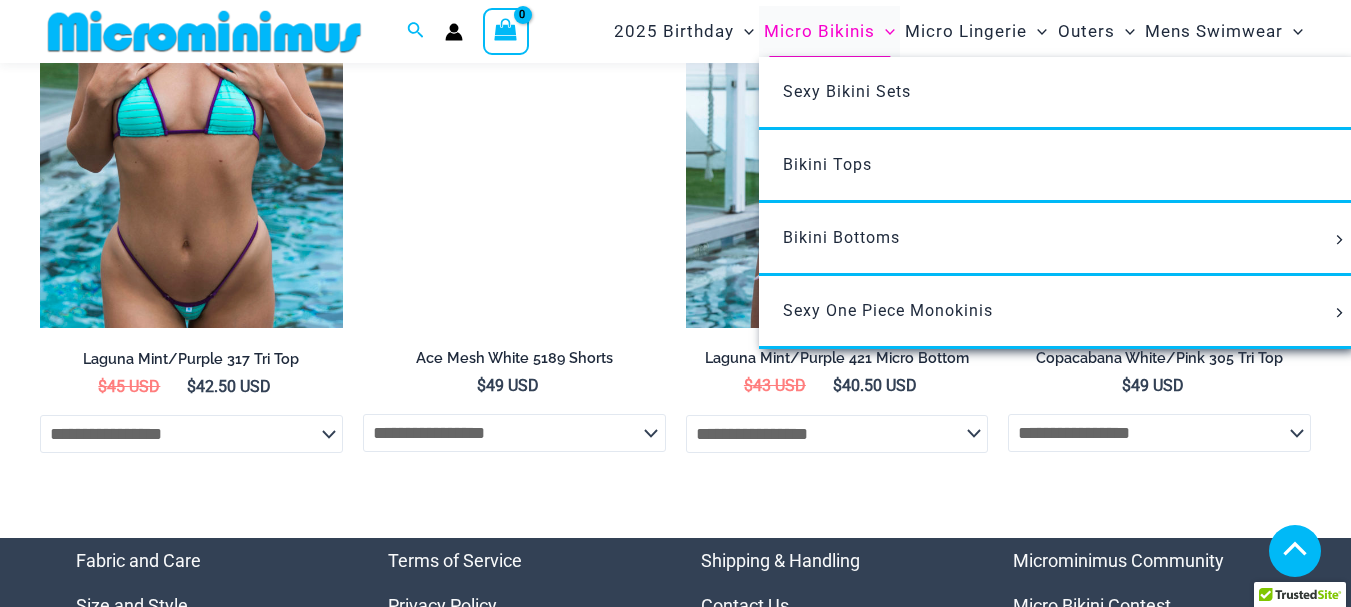 scroll, scrollTop: 4341, scrollLeft: 0, axis: vertical 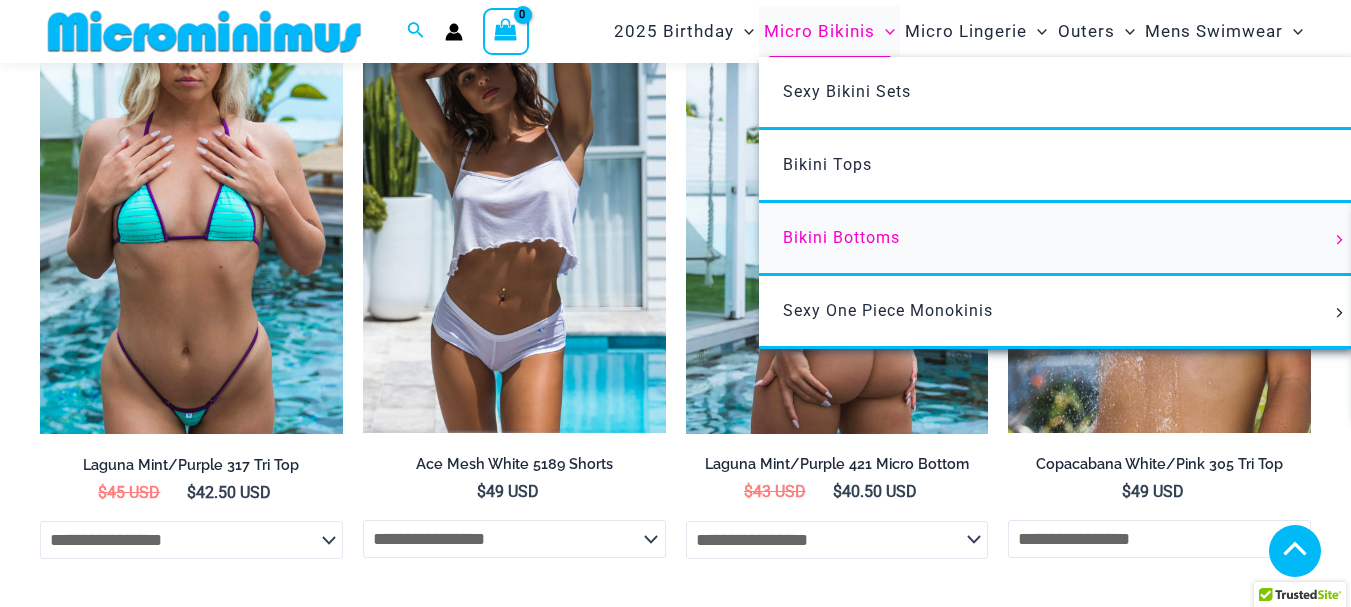 click on "Bikini Bottoms" at bounding box center [841, 237] 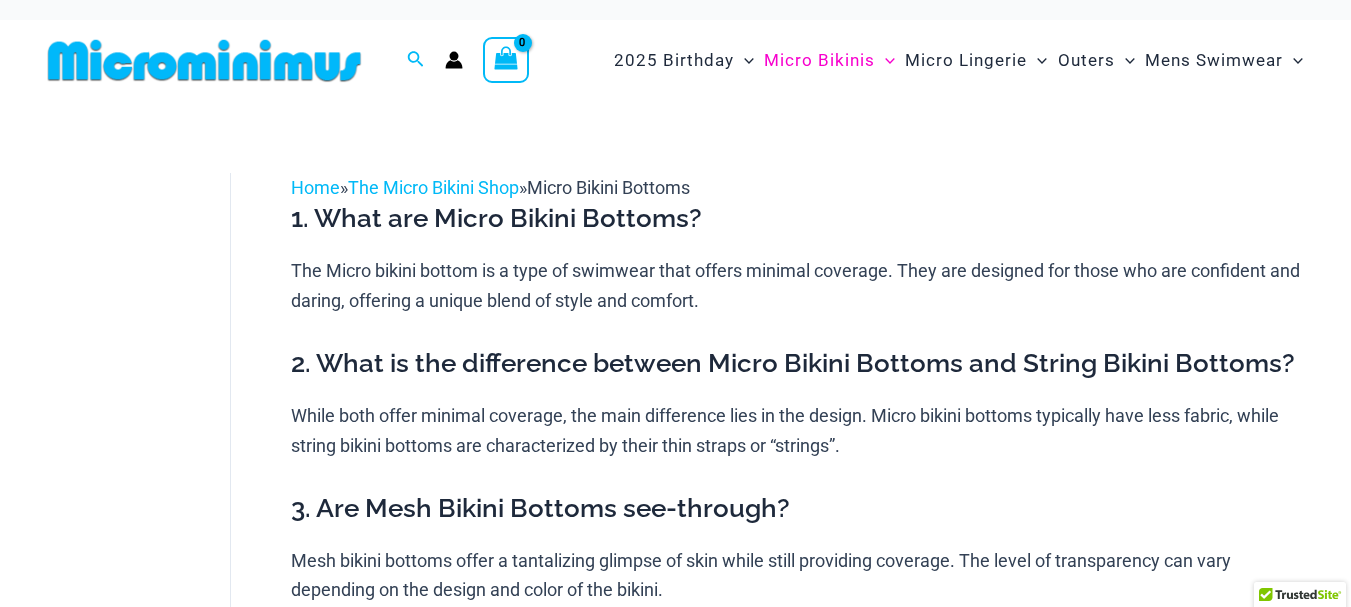 scroll, scrollTop: 0, scrollLeft: 0, axis: both 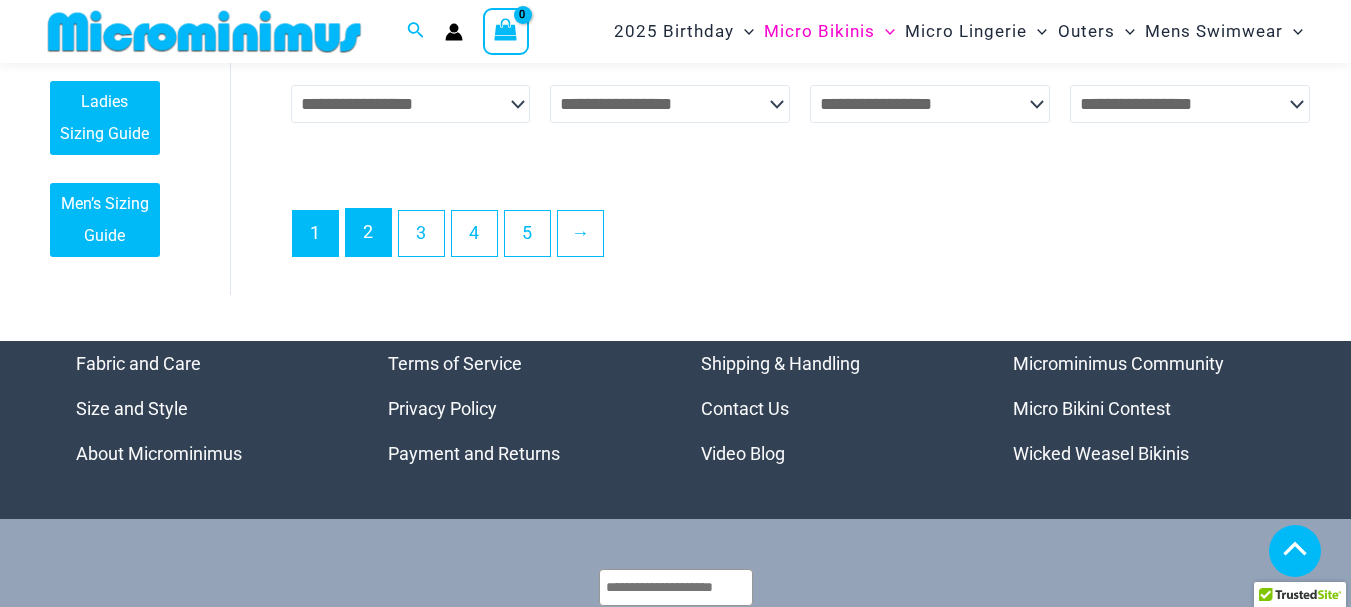 click on "2" at bounding box center (368, 232) 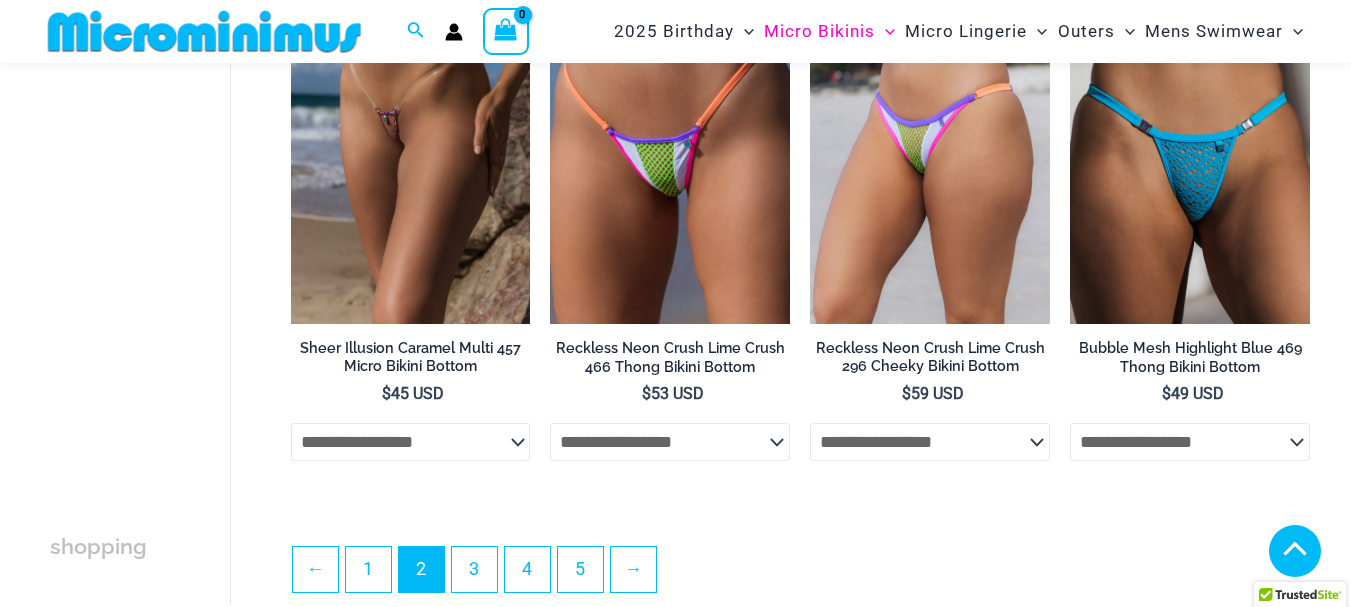 scroll, scrollTop: 4100, scrollLeft: 0, axis: vertical 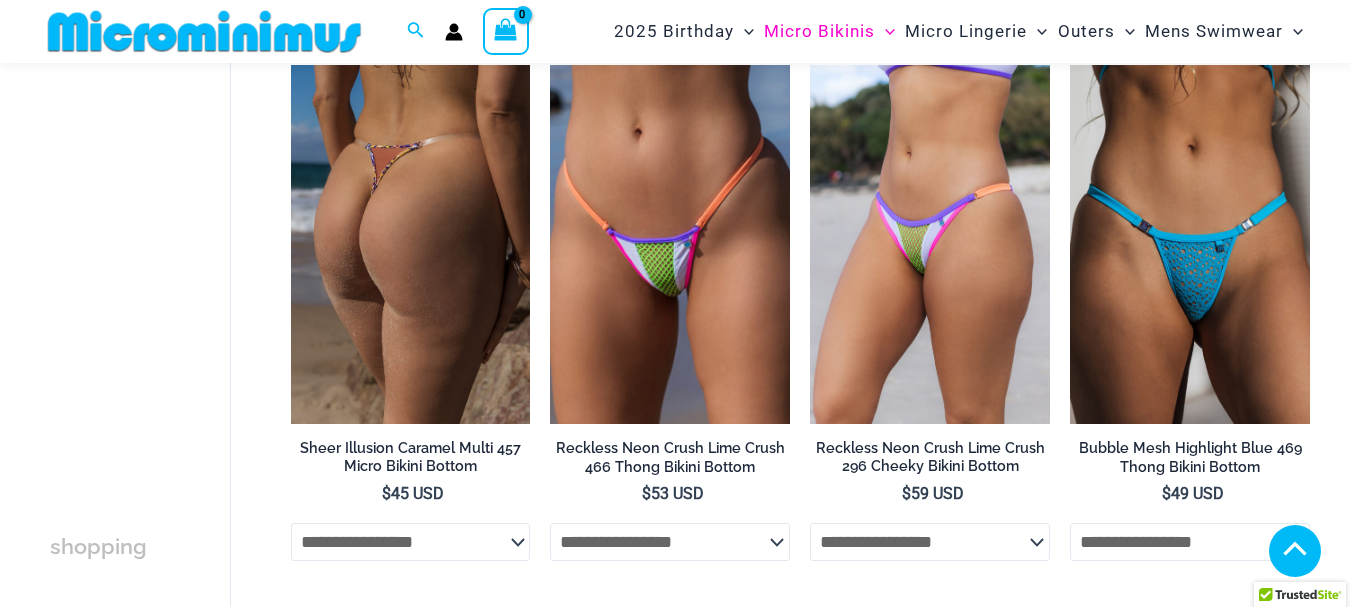click at bounding box center [411, 245] 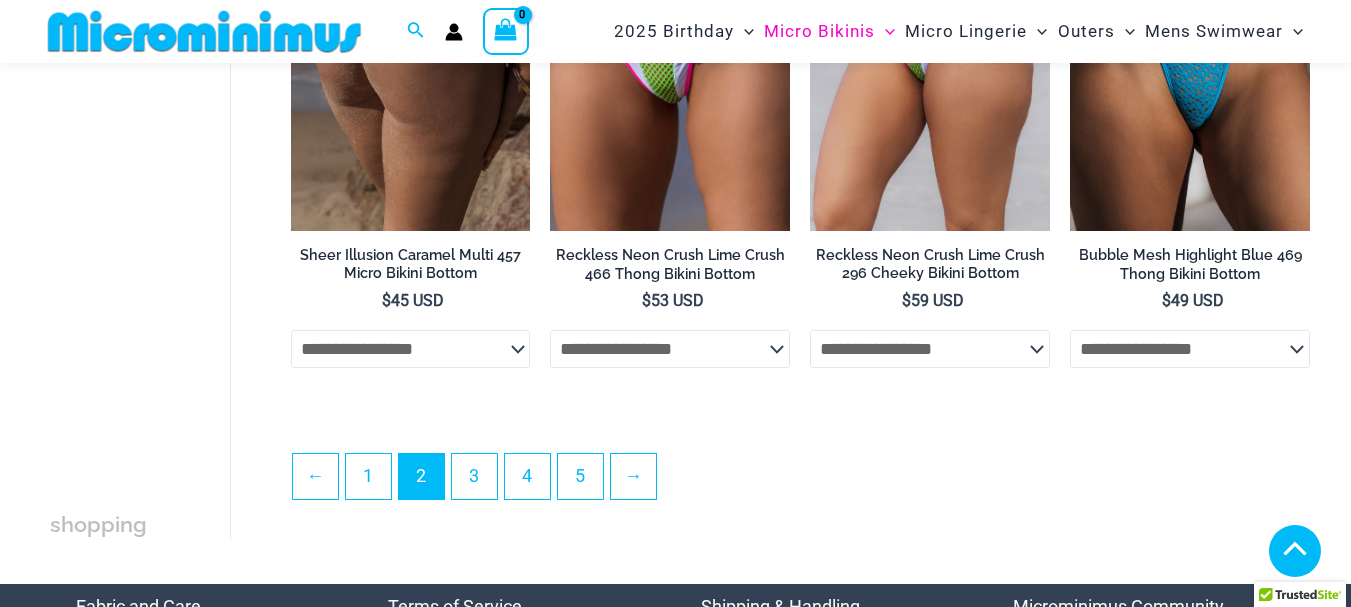 scroll, scrollTop: 4300, scrollLeft: 0, axis: vertical 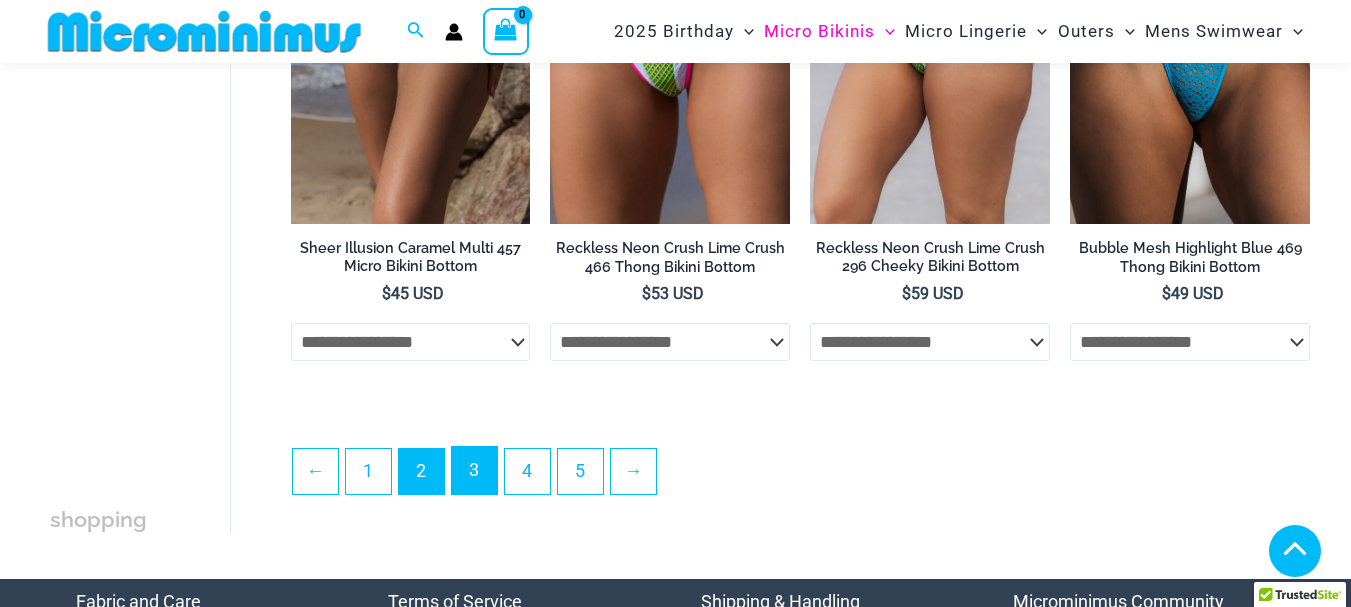 click on "3" at bounding box center (474, 470) 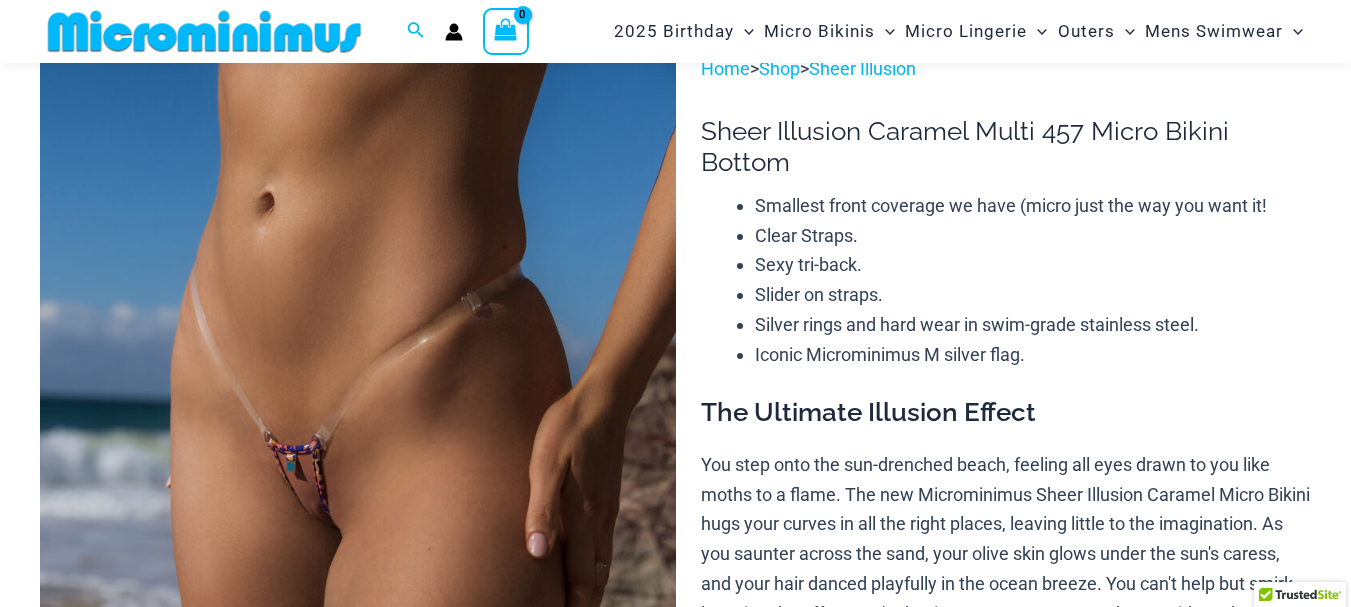 scroll, scrollTop: 582, scrollLeft: 0, axis: vertical 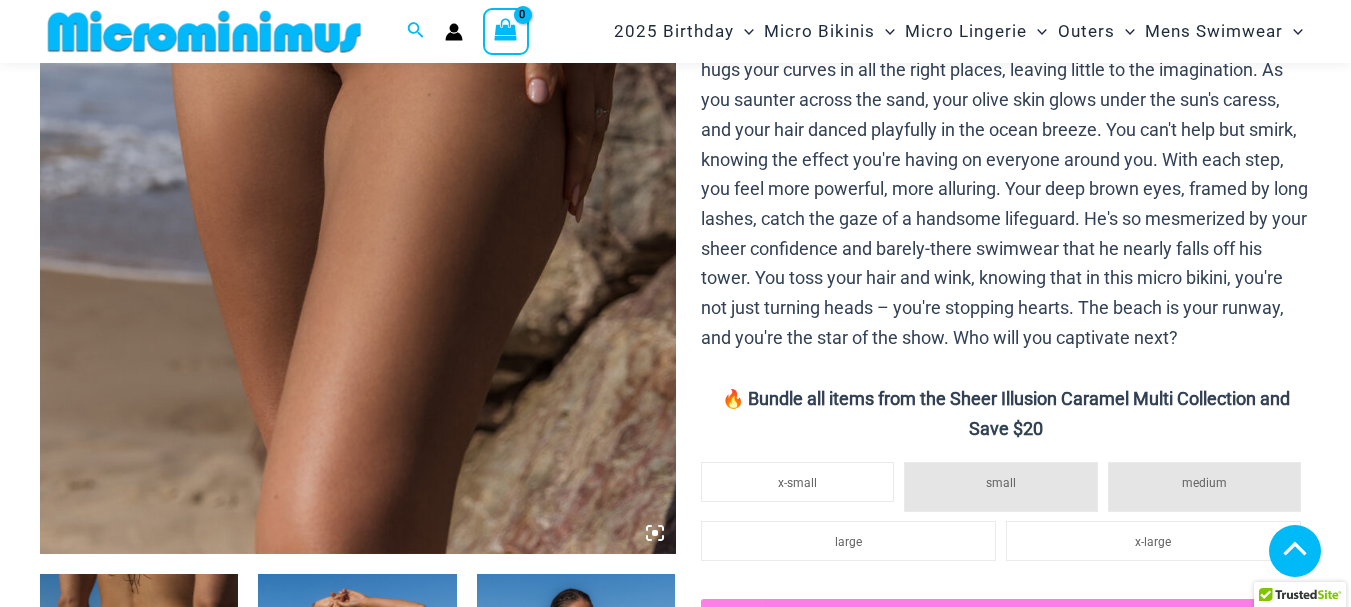 select 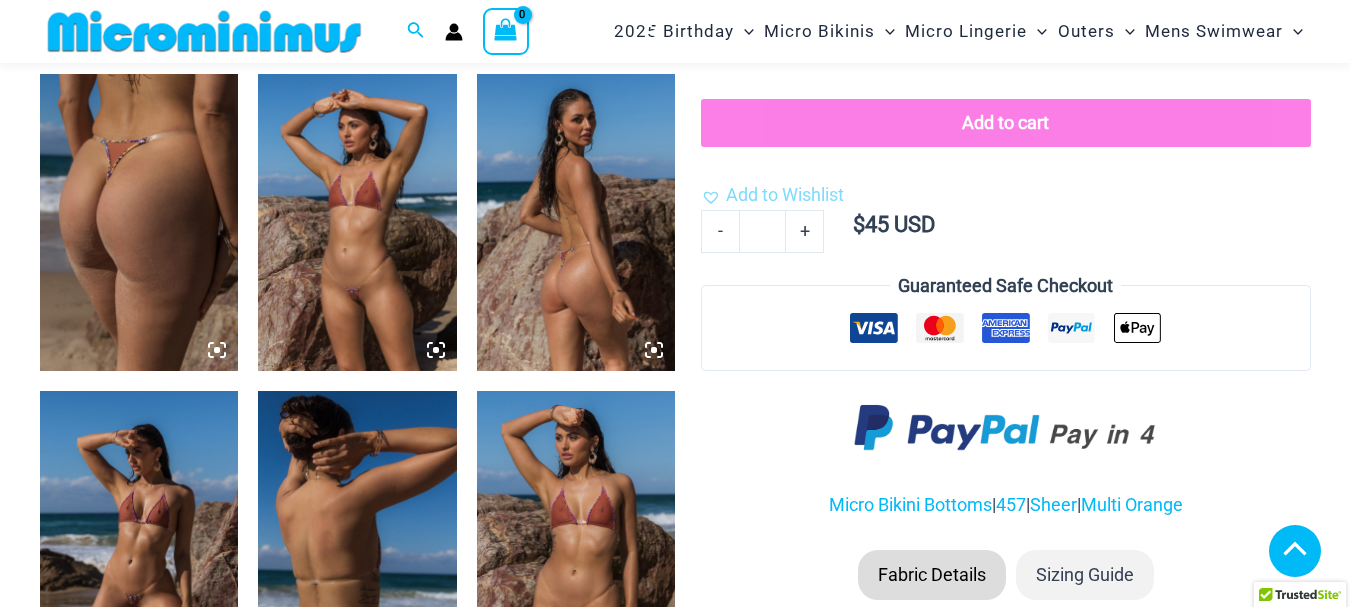 click at bounding box center [357, 223] 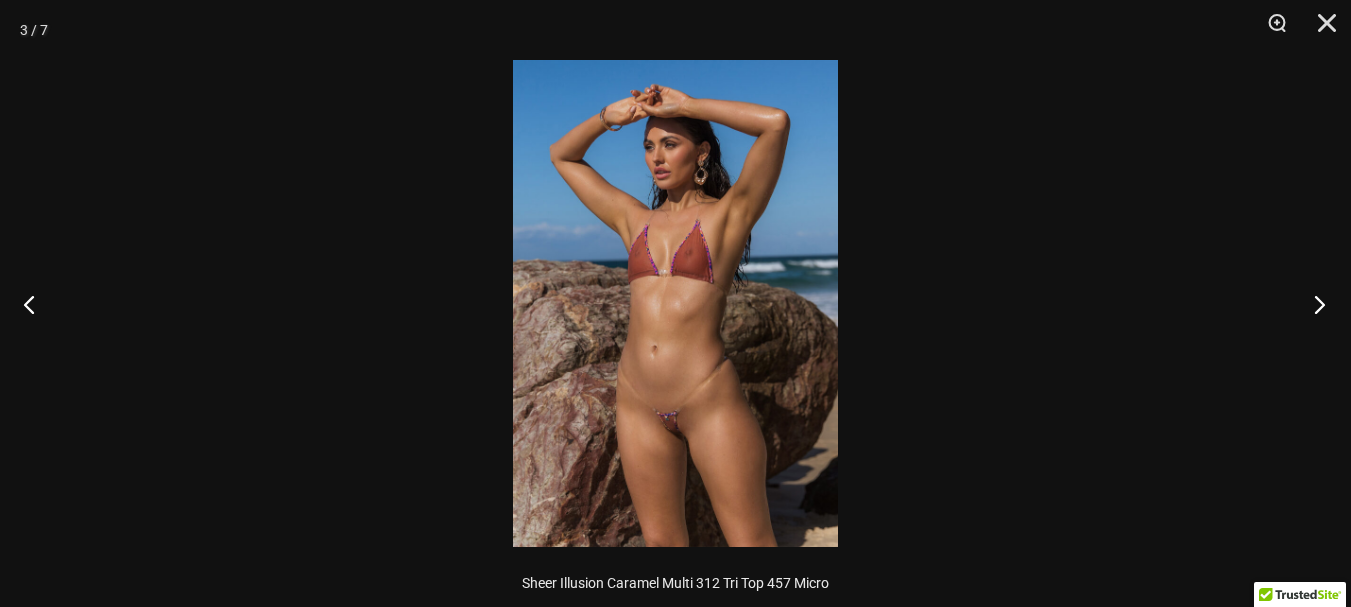 click at bounding box center (1313, 304) 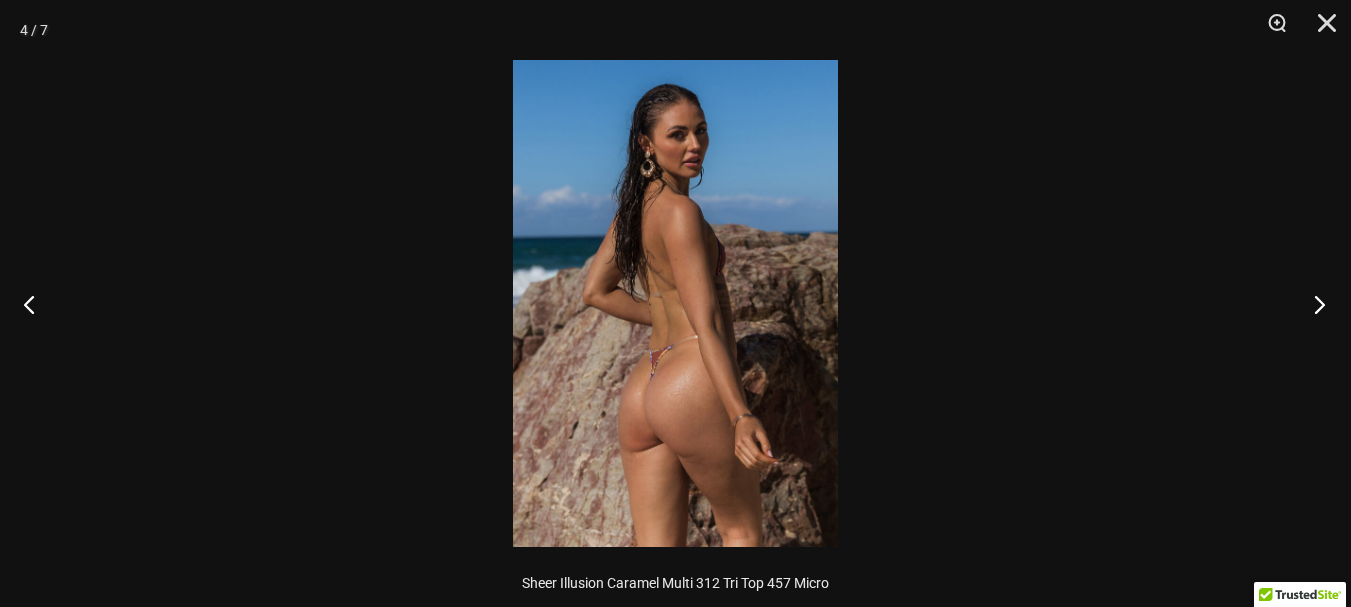 click at bounding box center (1313, 304) 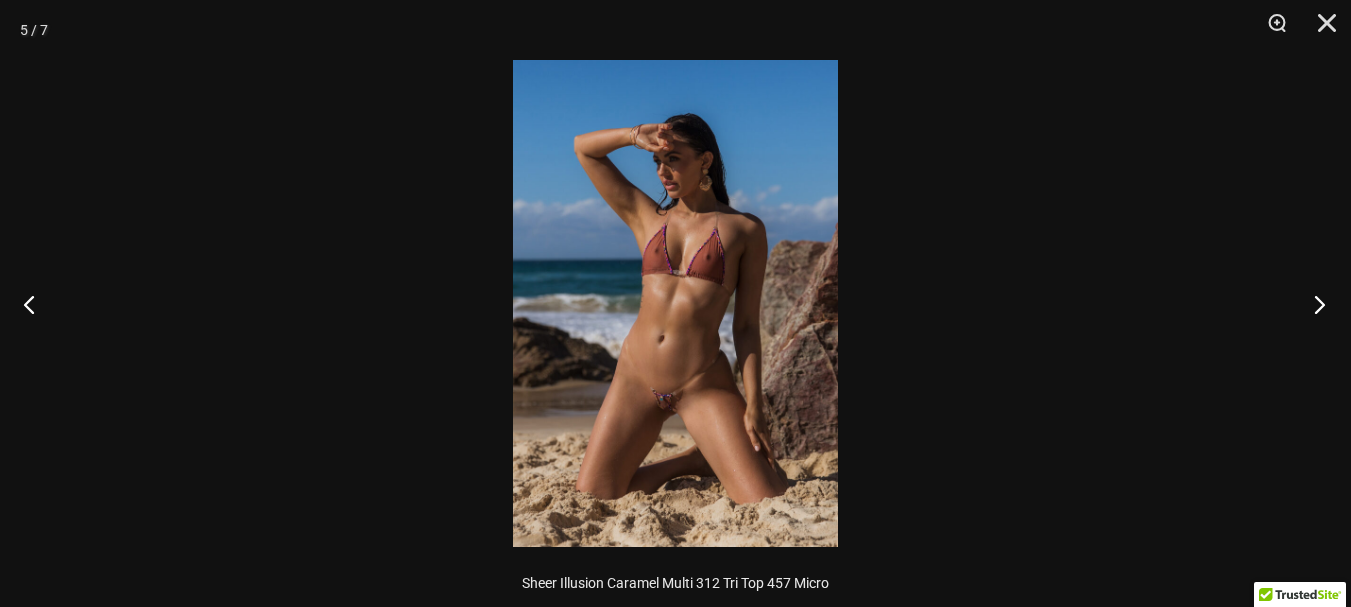 click at bounding box center [1313, 304] 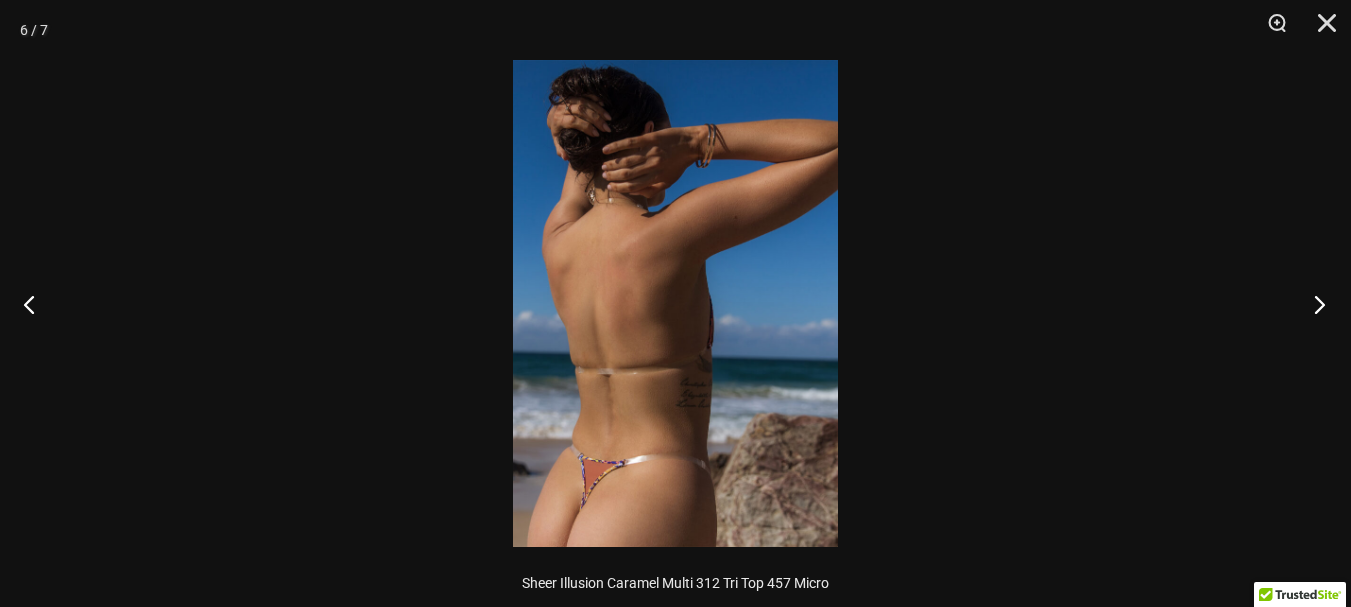 click at bounding box center [1313, 304] 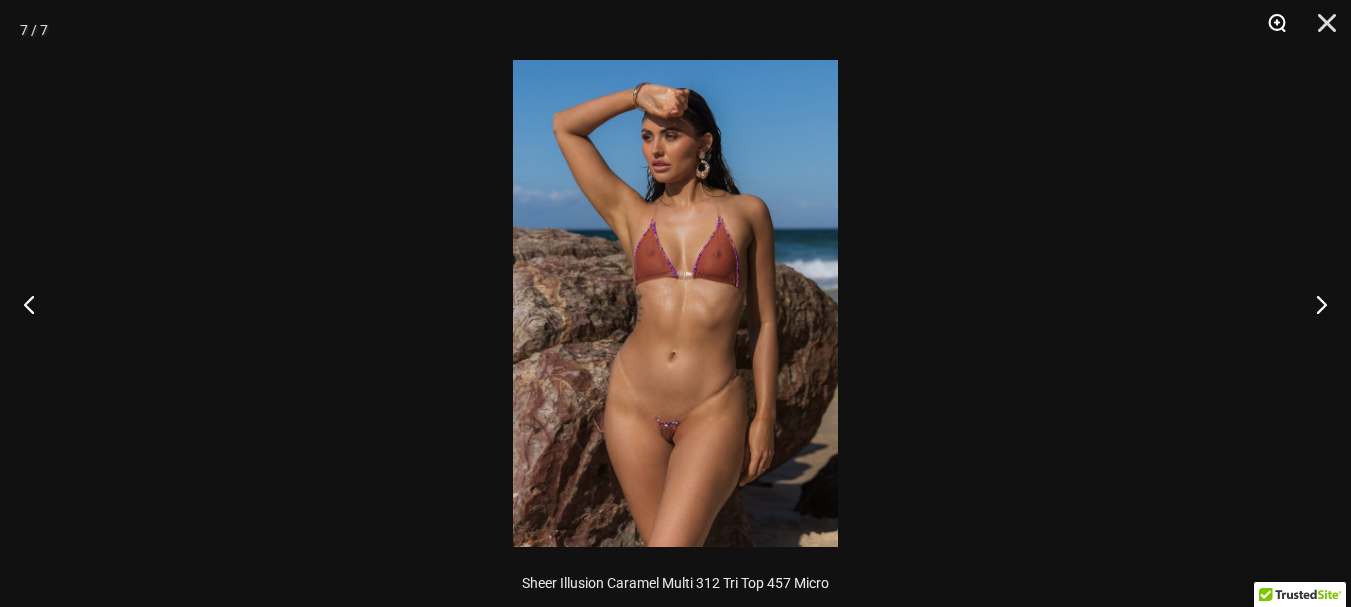 click at bounding box center [1270, 30] 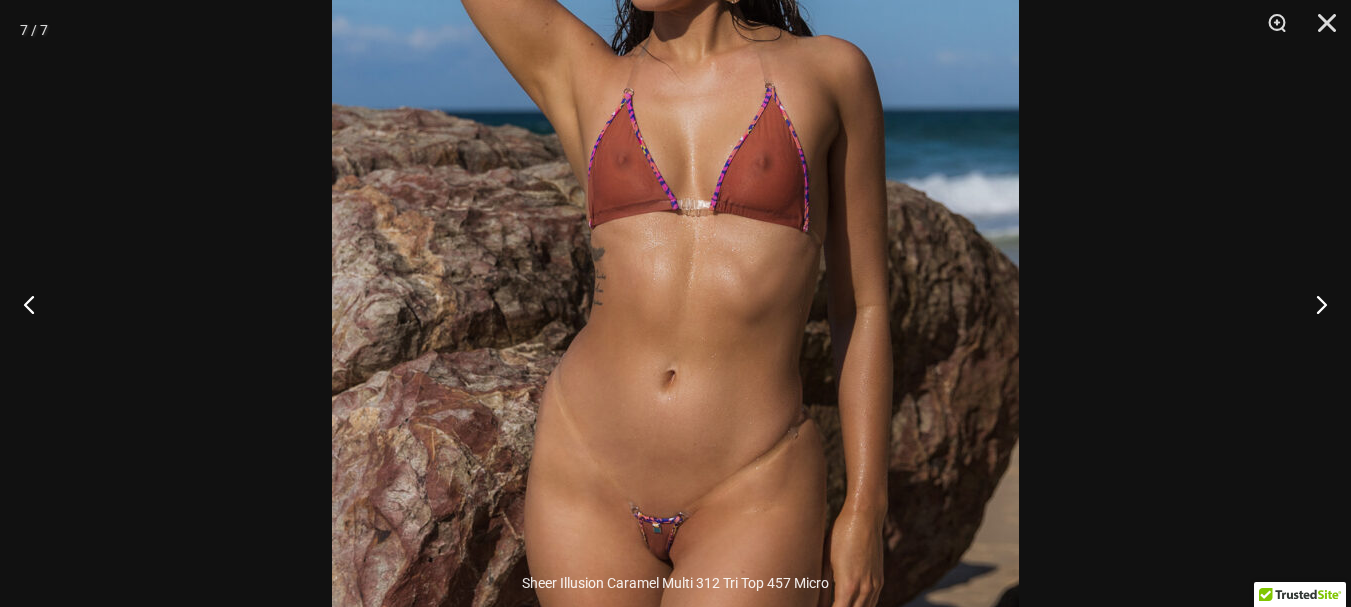 click at bounding box center [675, 267] 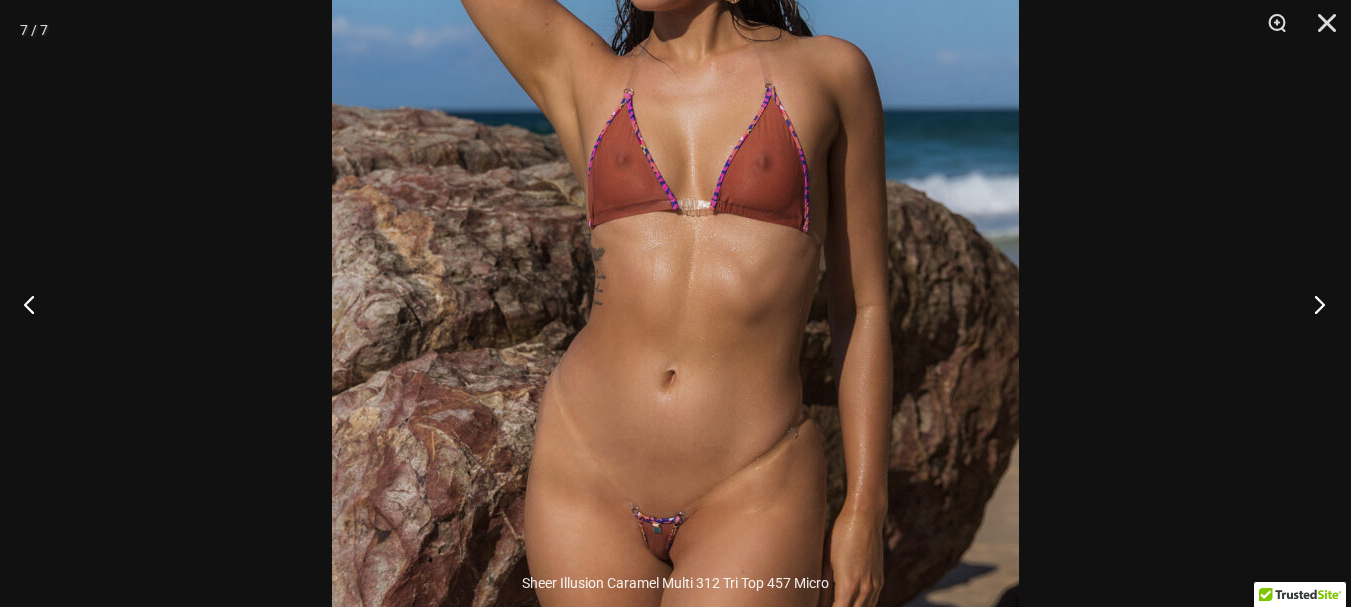 click at bounding box center (1313, 304) 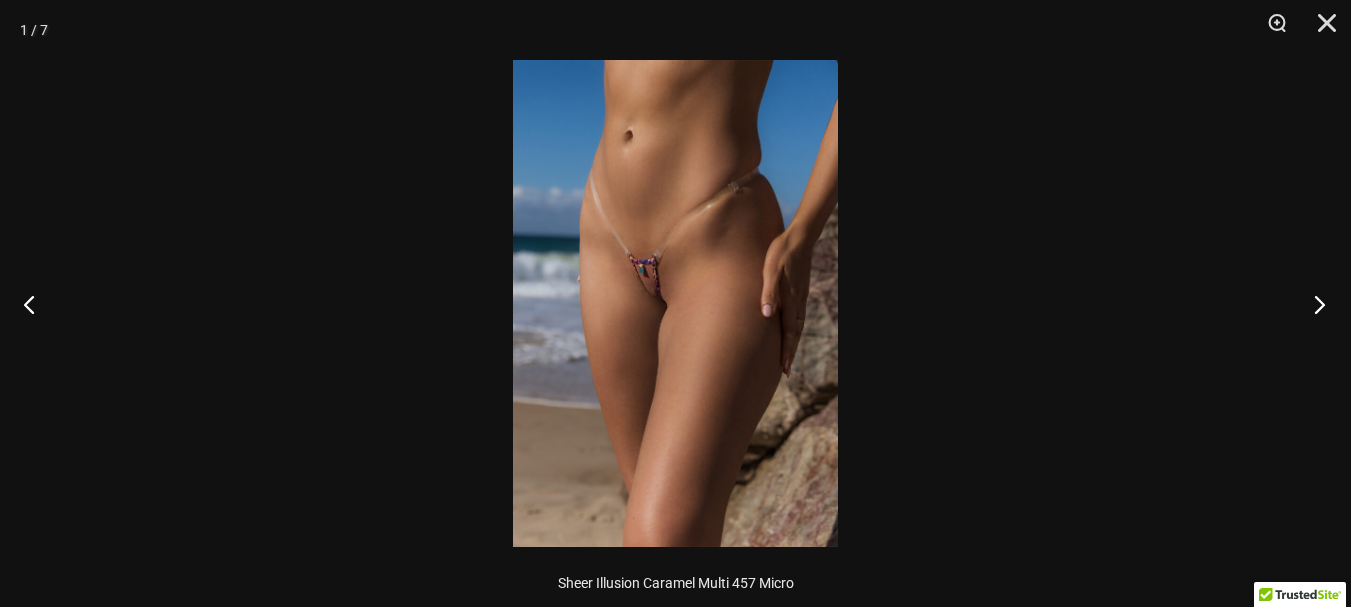 click at bounding box center [1313, 304] 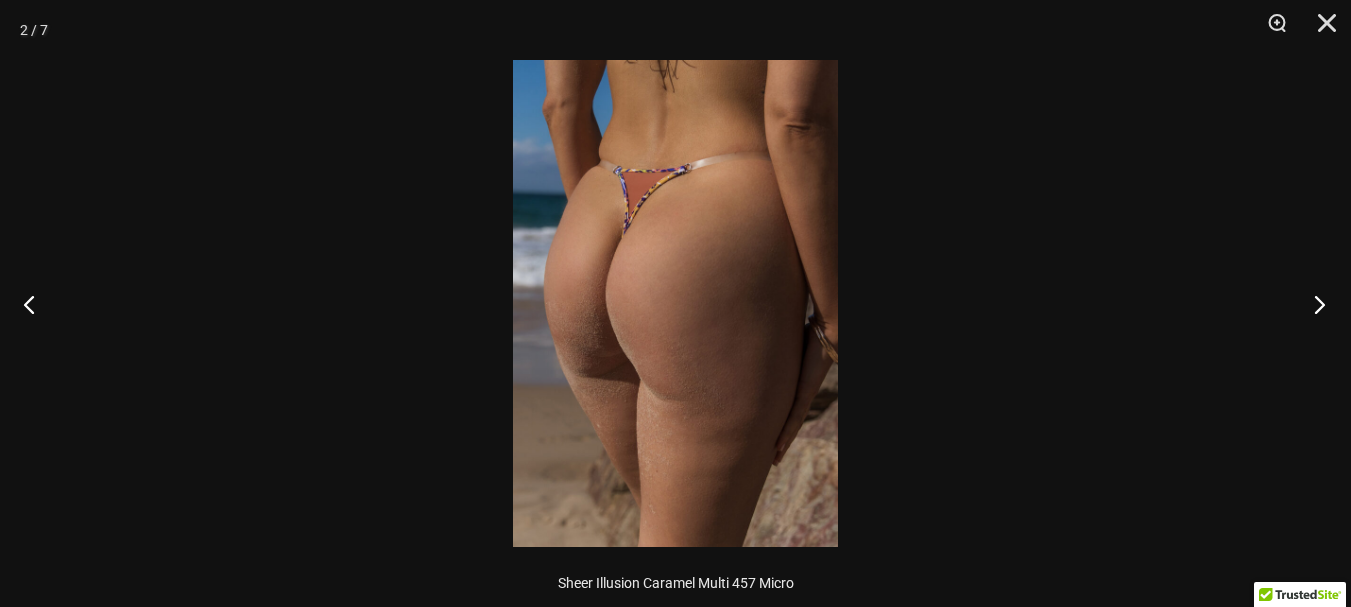 click at bounding box center [1313, 304] 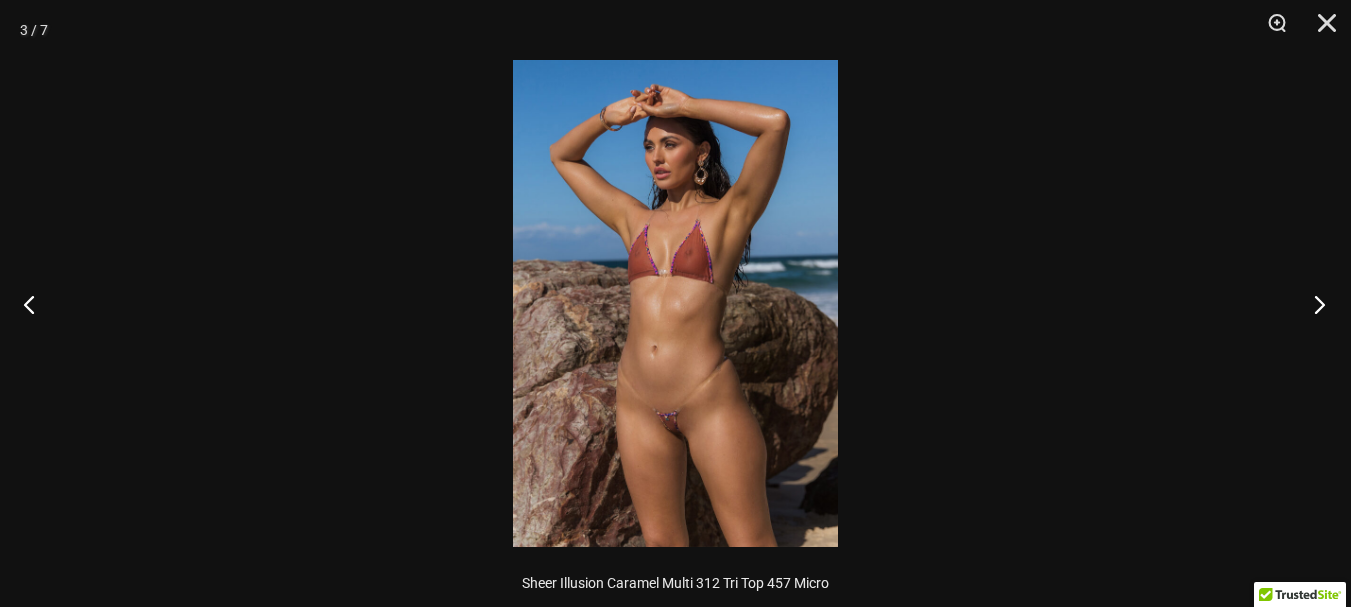 click at bounding box center (1313, 304) 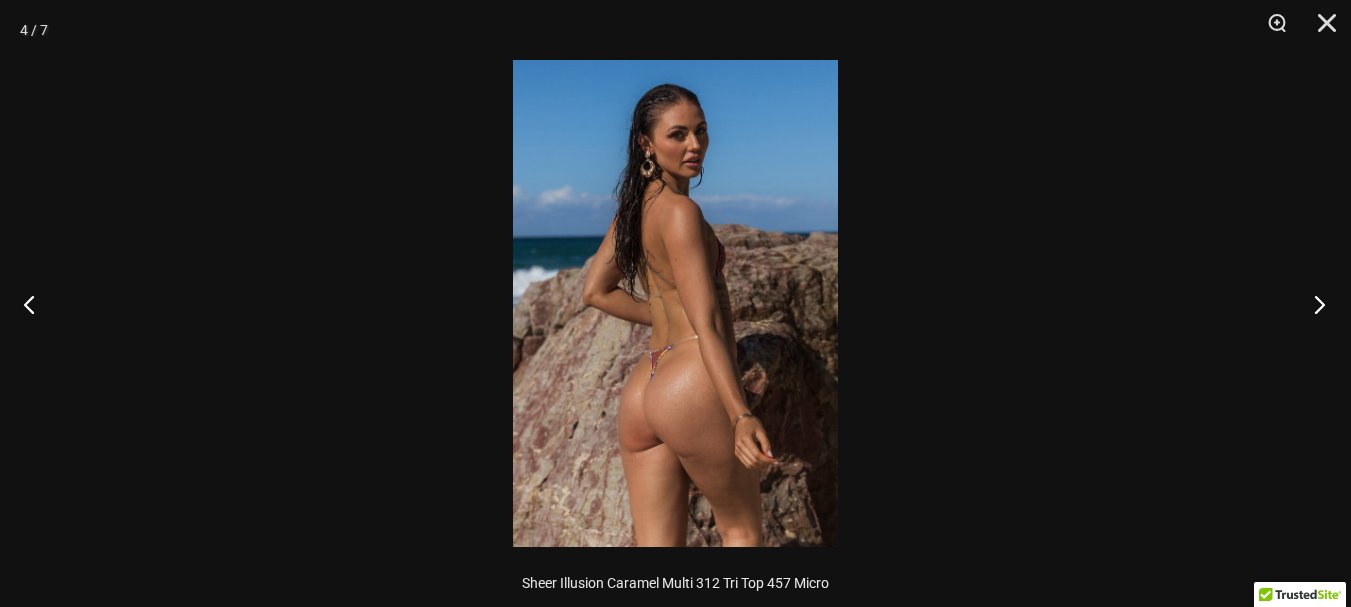 click at bounding box center (1313, 304) 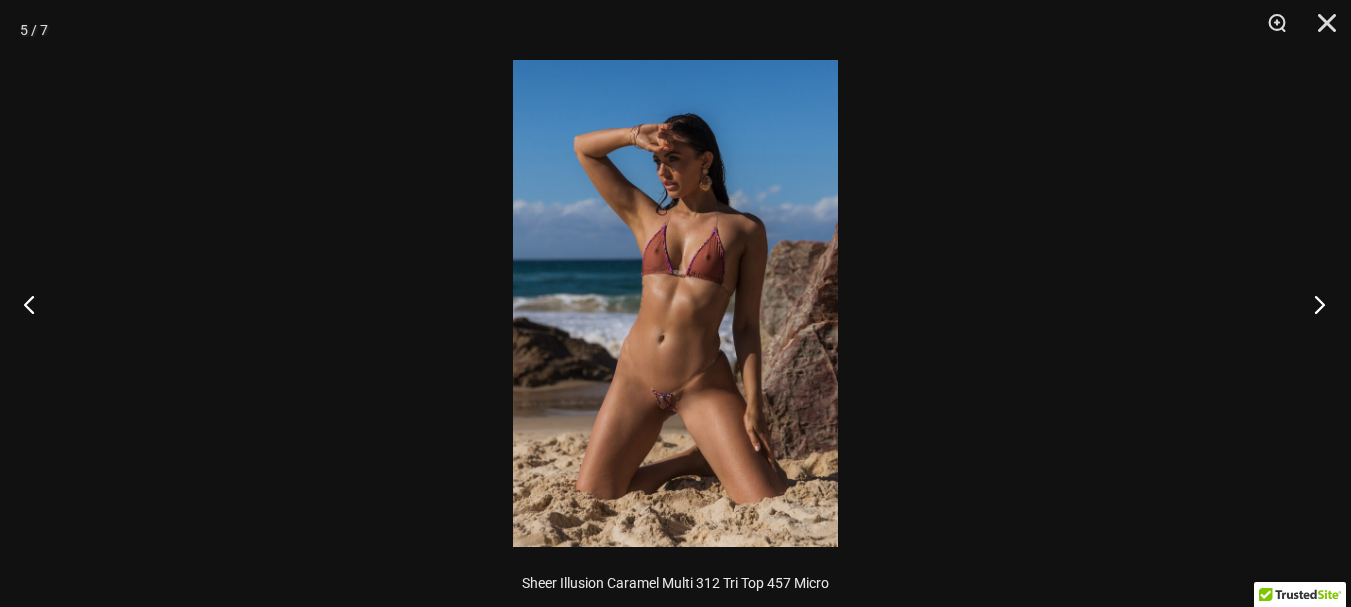 click at bounding box center (1313, 304) 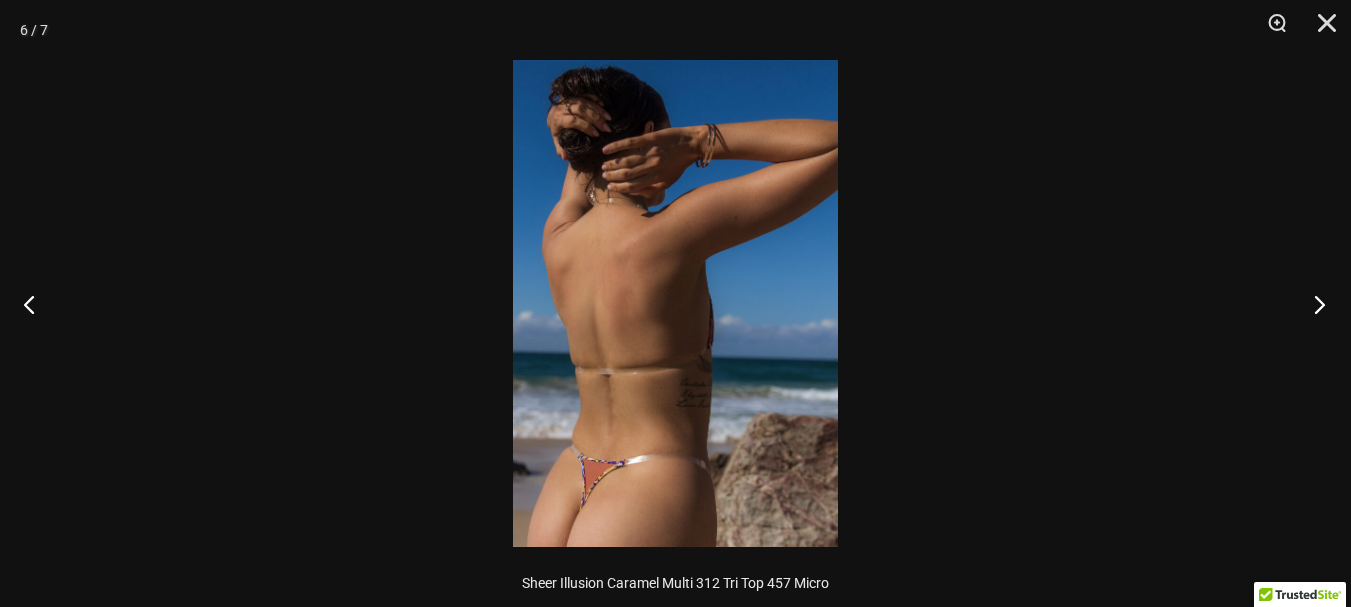 click at bounding box center (1313, 304) 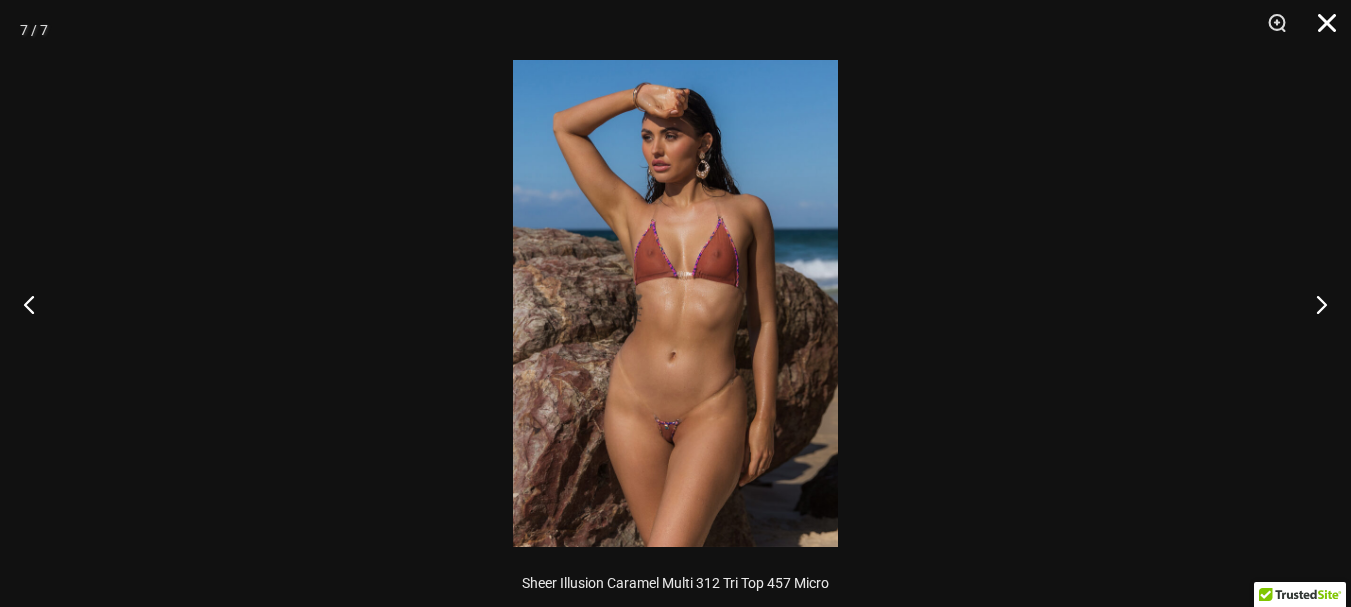 click at bounding box center (1320, 30) 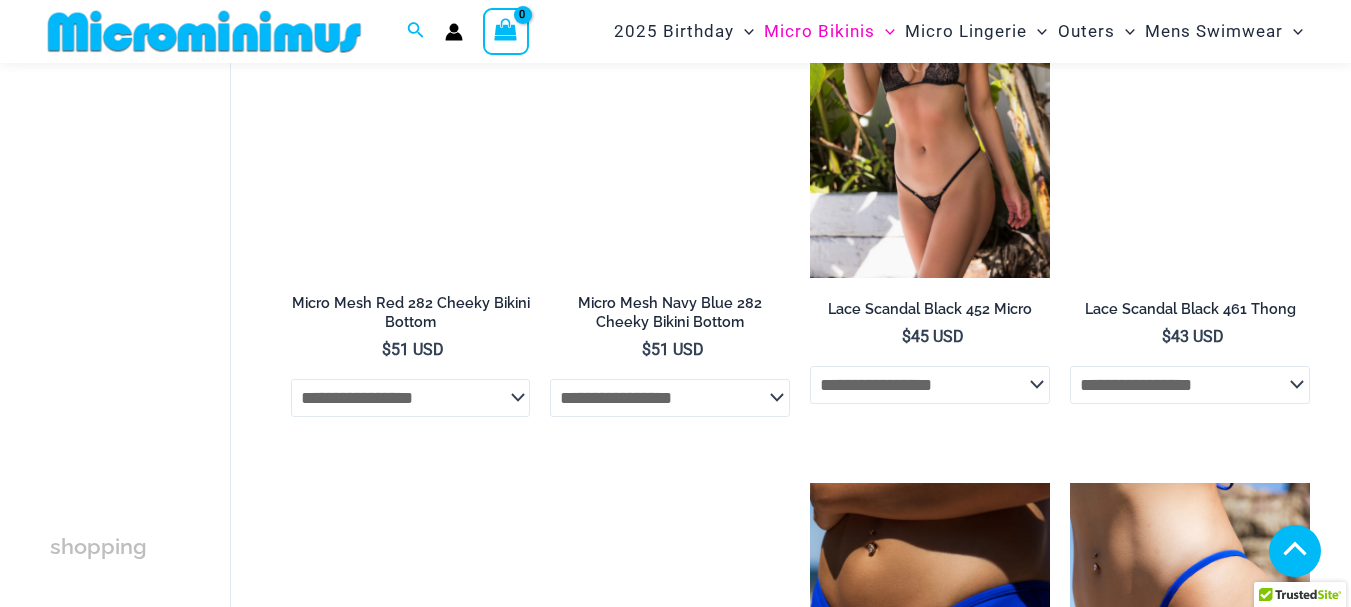scroll, scrollTop: 2600, scrollLeft: 0, axis: vertical 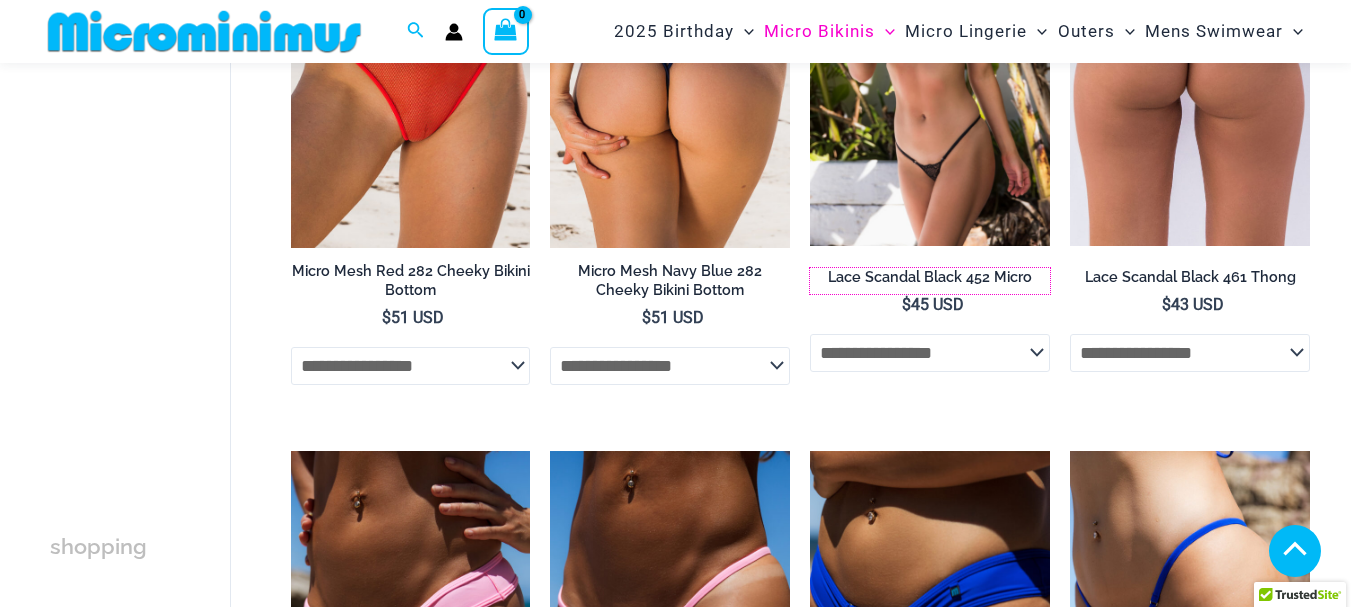 click on "Lace Scandal Black 452 Micro" at bounding box center (930, 277) 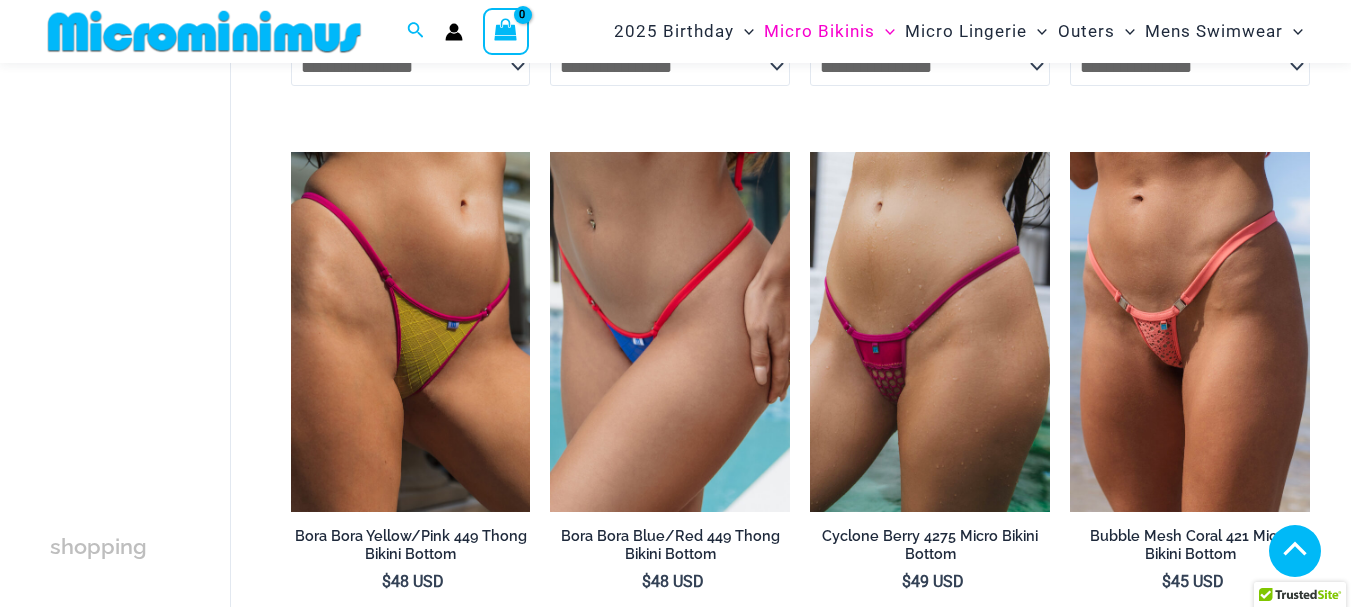 scroll, scrollTop: 3500, scrollLeft: 0, axis: vertical 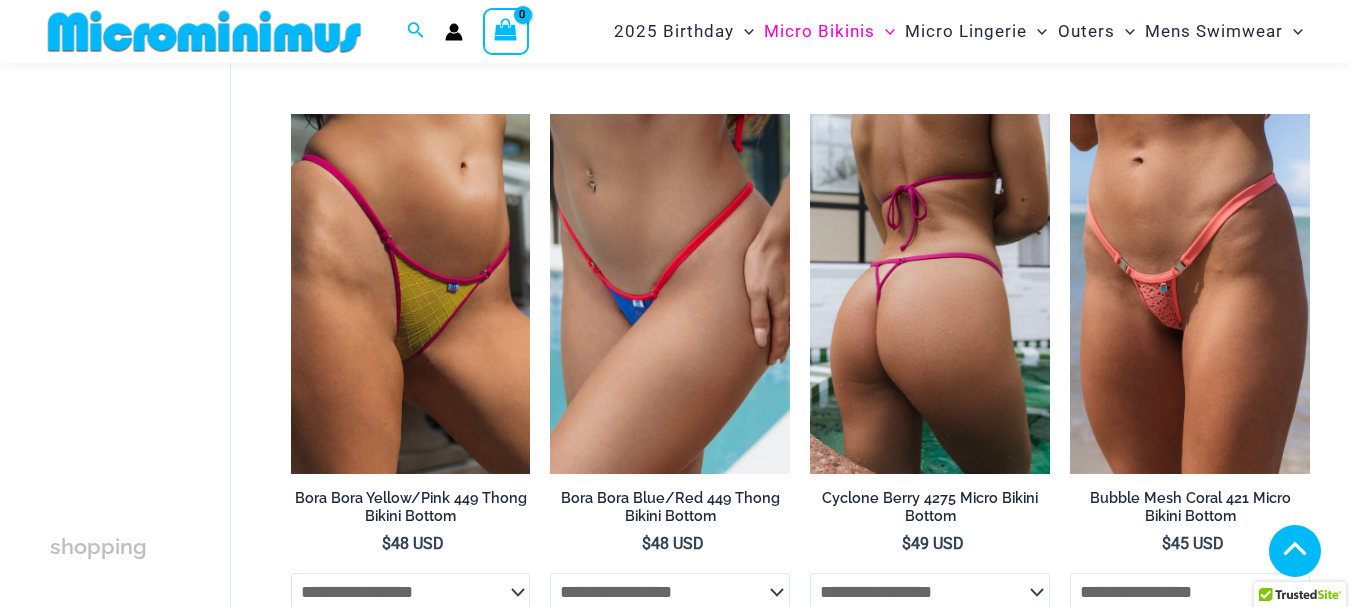 click at bounding box center [930, 294] 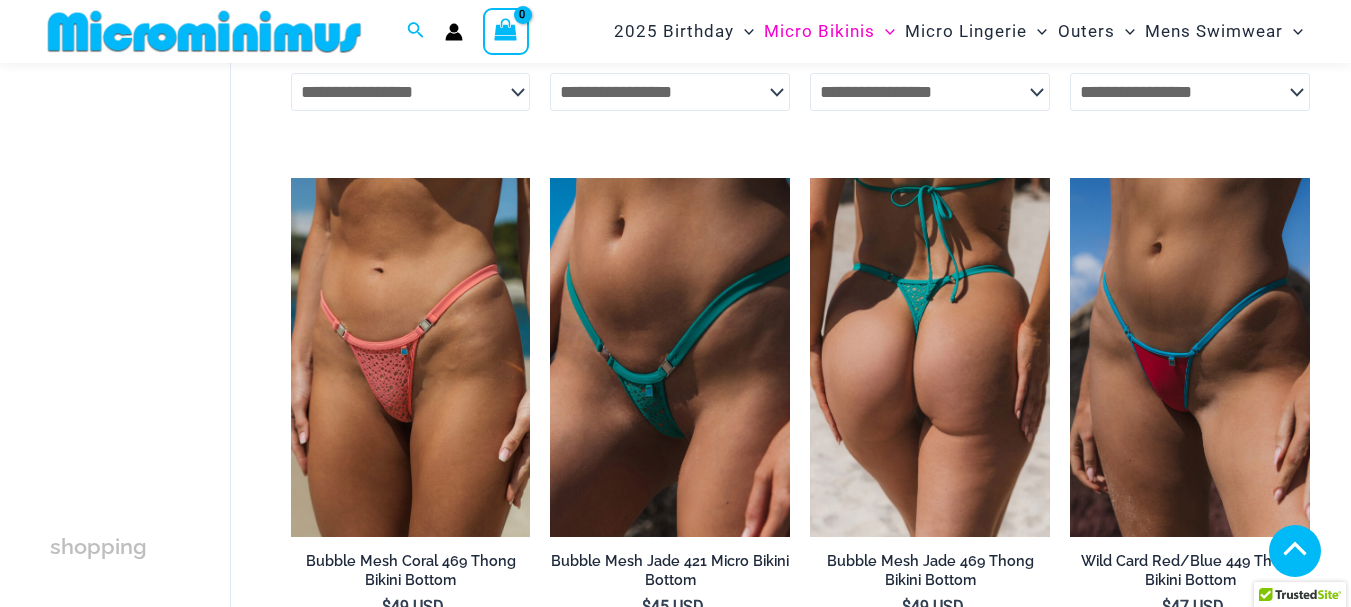 scroll, scrollTop: 4500, scrollLeft: 0, axis: vertical 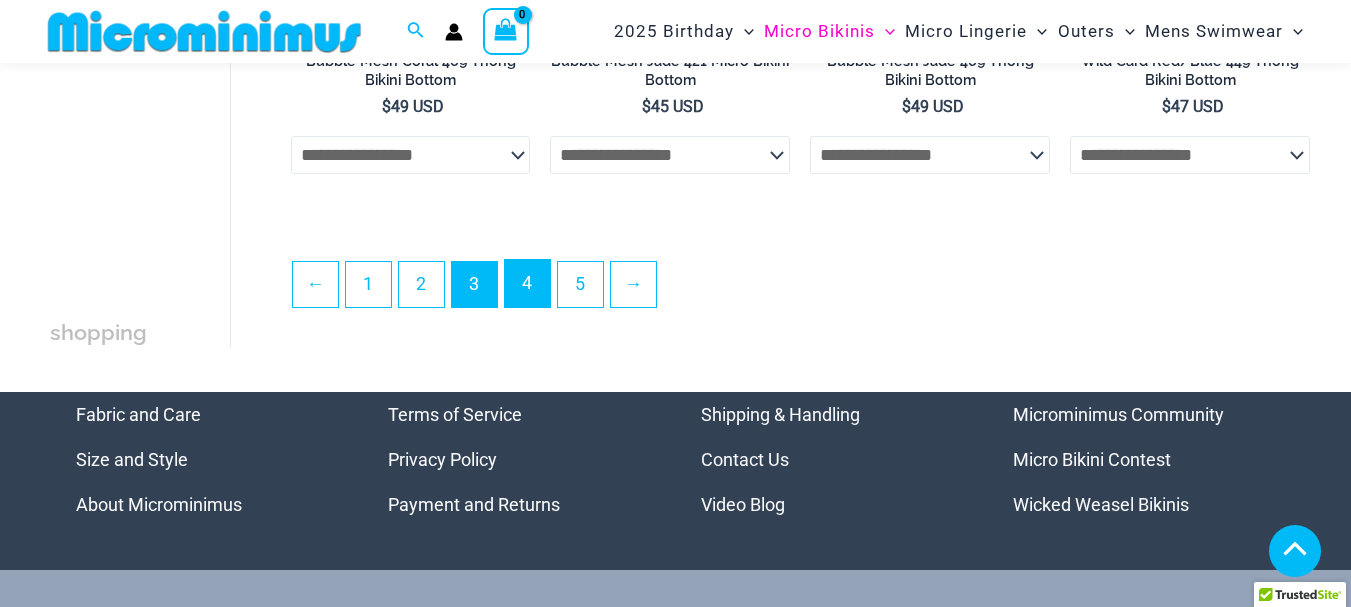 click on "4" at bounding box center (527, 283) 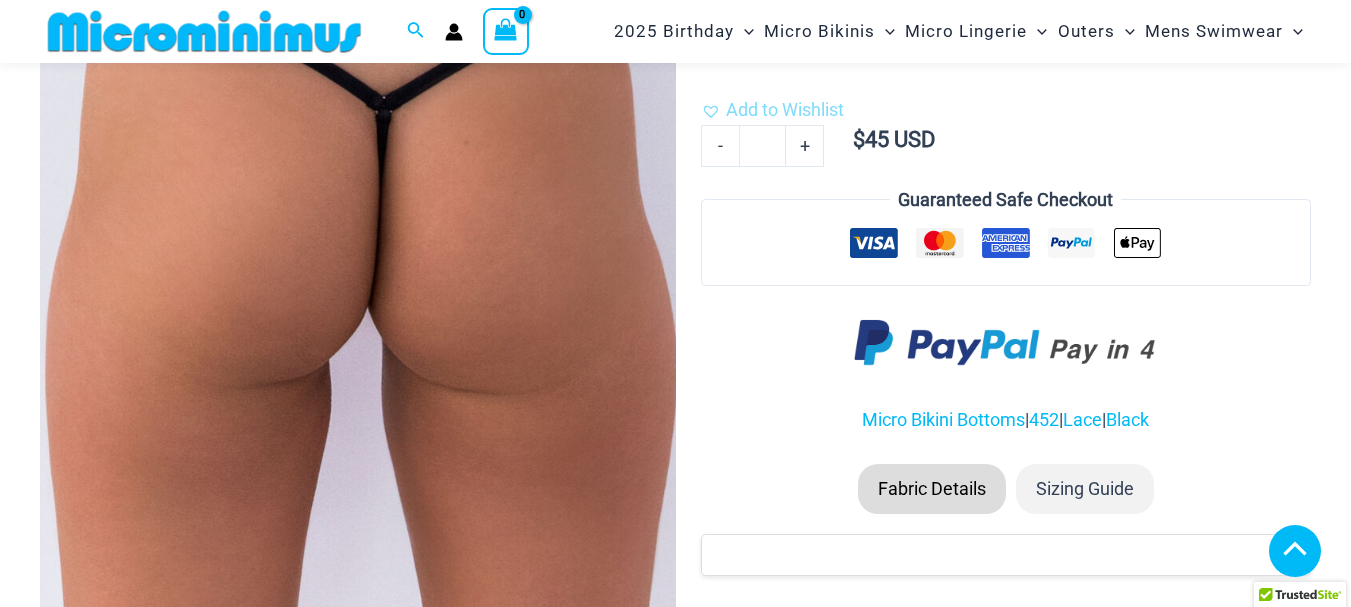 scroll, scrollTop: 782, scrollLeft: 0, axis: vertical 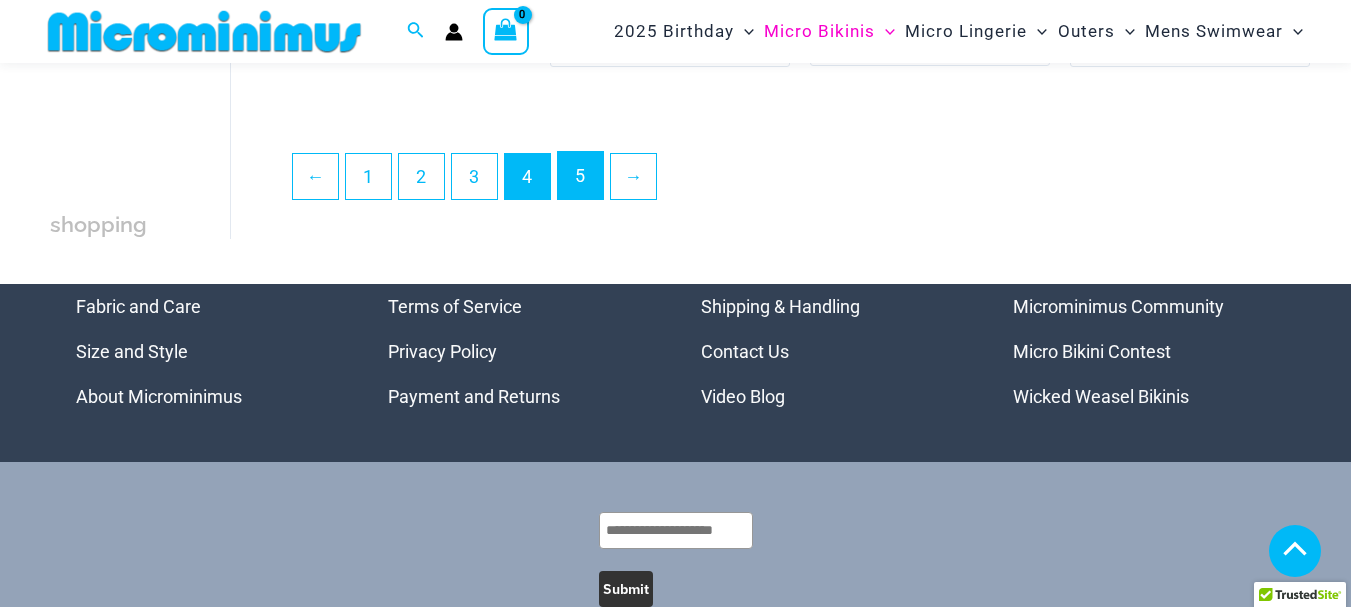 click on "5" at bounding box center (580, 175) 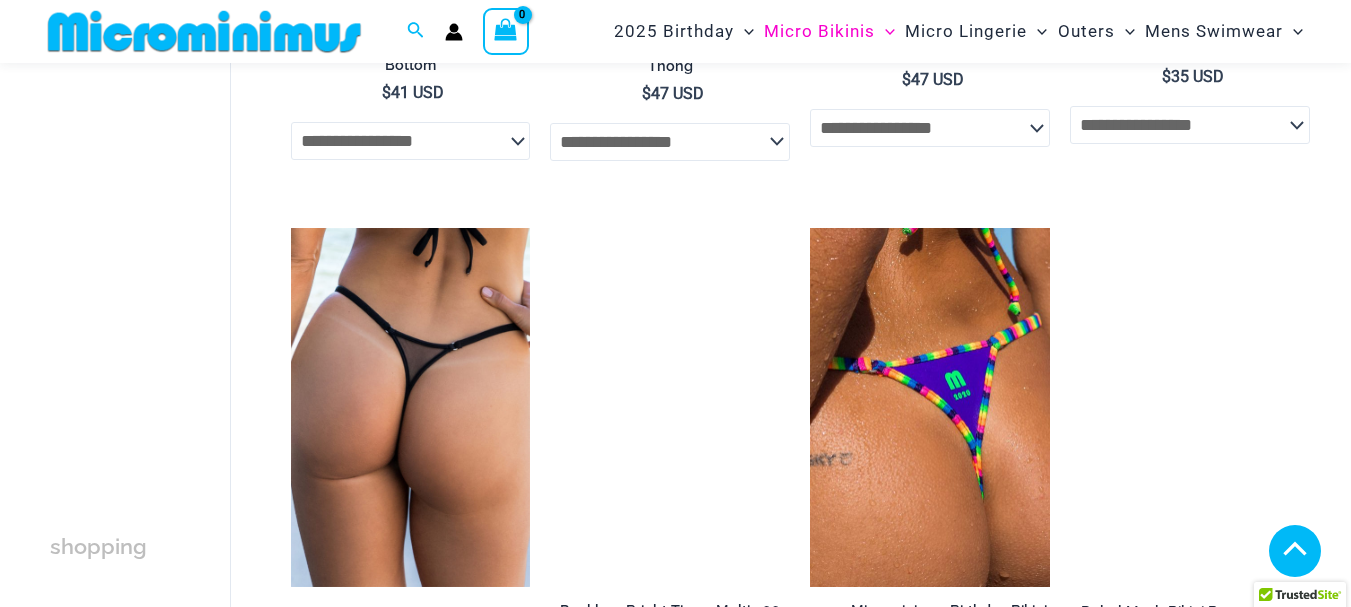 scroll, scrollTop: 2395, scrollLeft: 0, axis: vertical 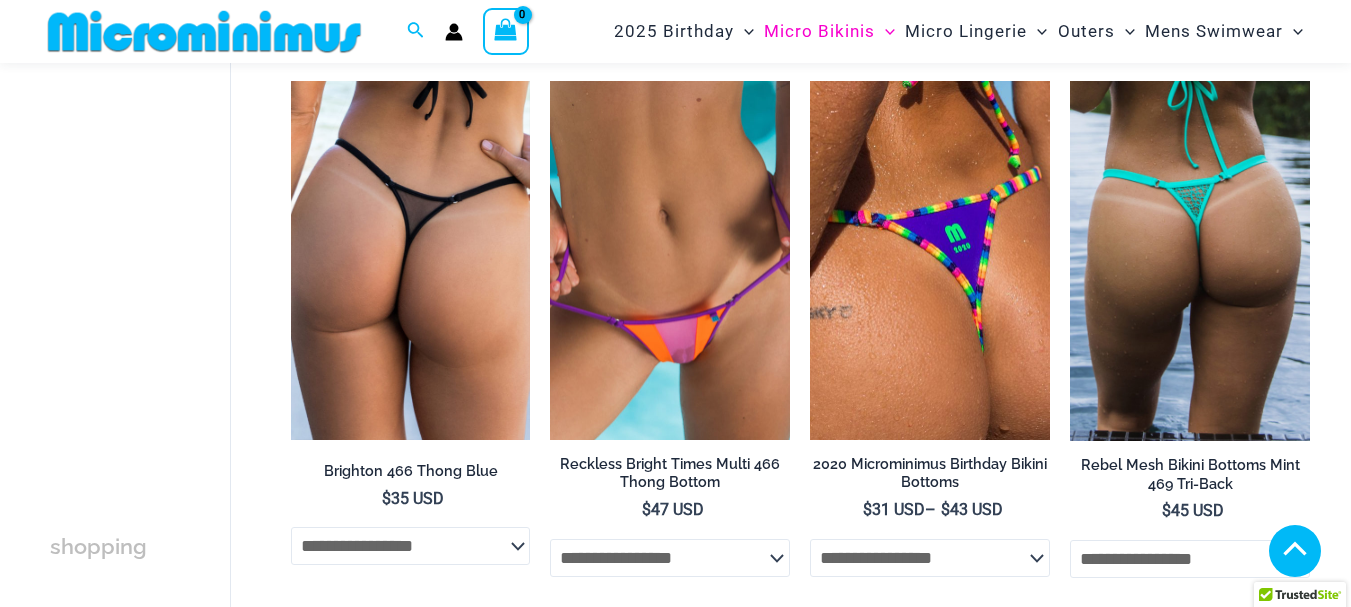 click at bounding box center (411, 261) 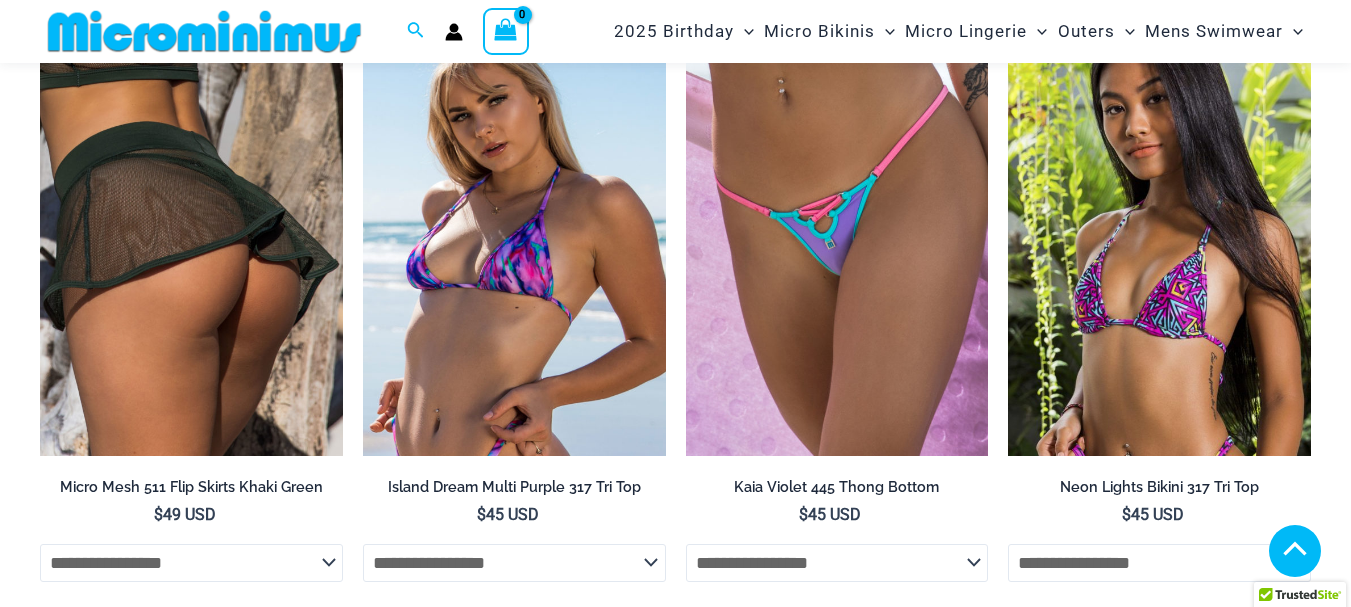 scroll, scrollTop: 3182, scrollLeft: 0, axis: vertical 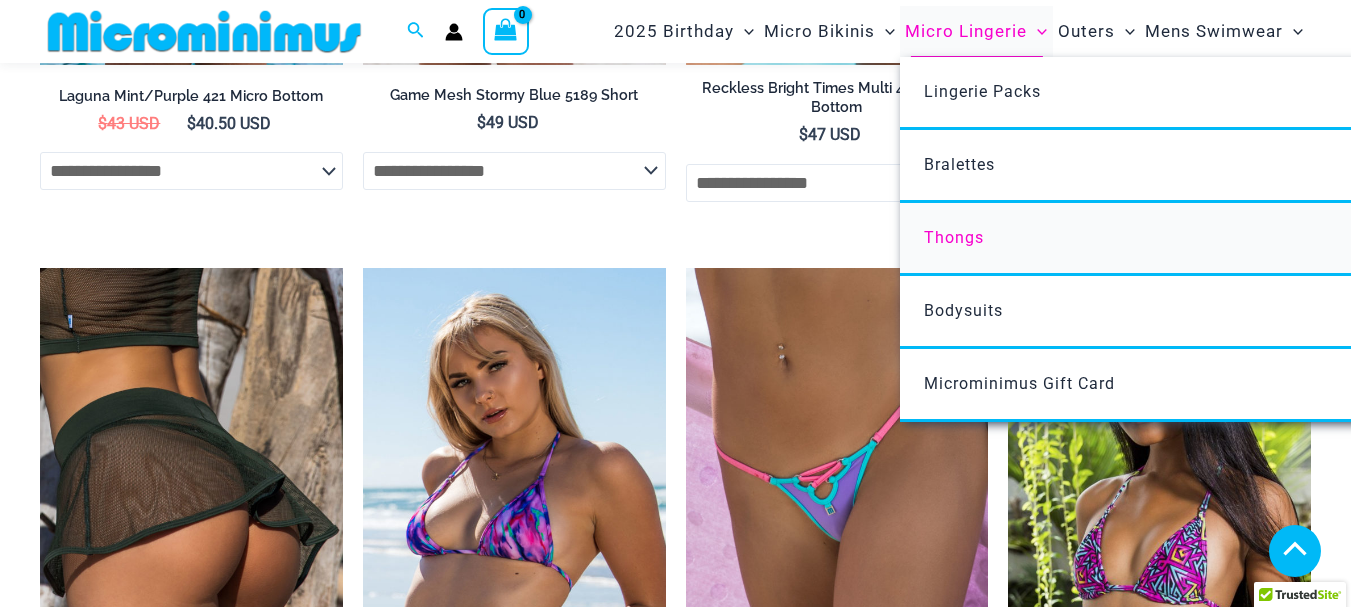 click on "Thongs" at bounding box center (954, 237) 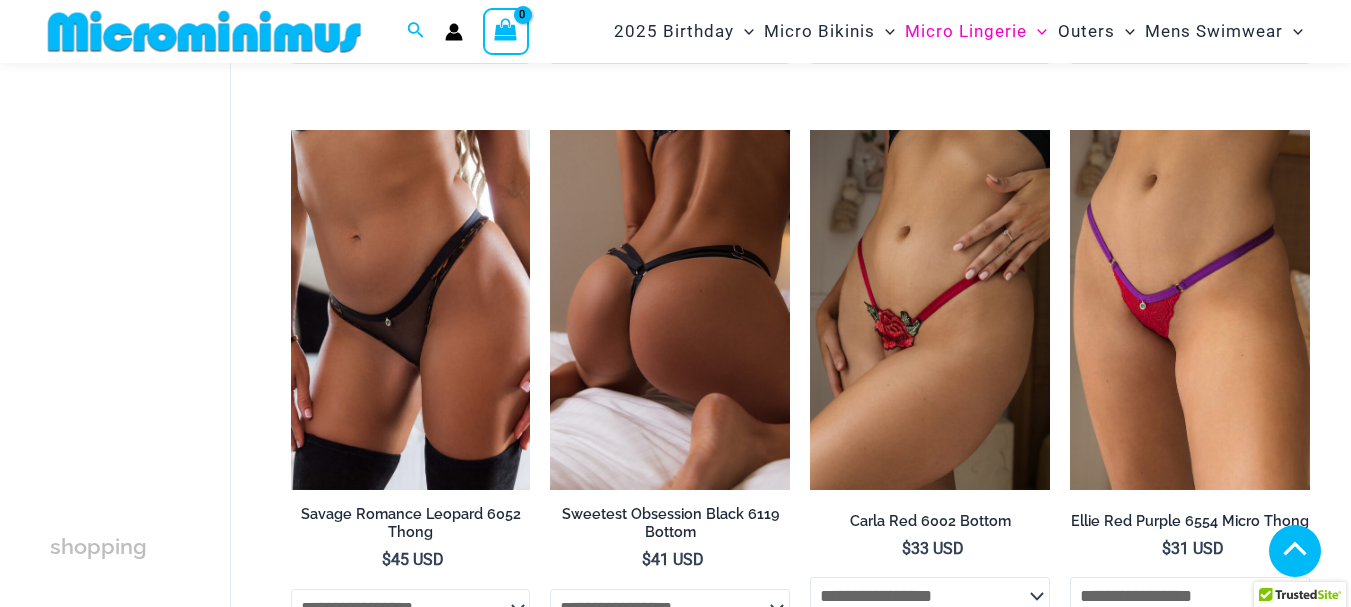 scroll, scrollTop: 2384, scrollLeft: 0, axis: vertical 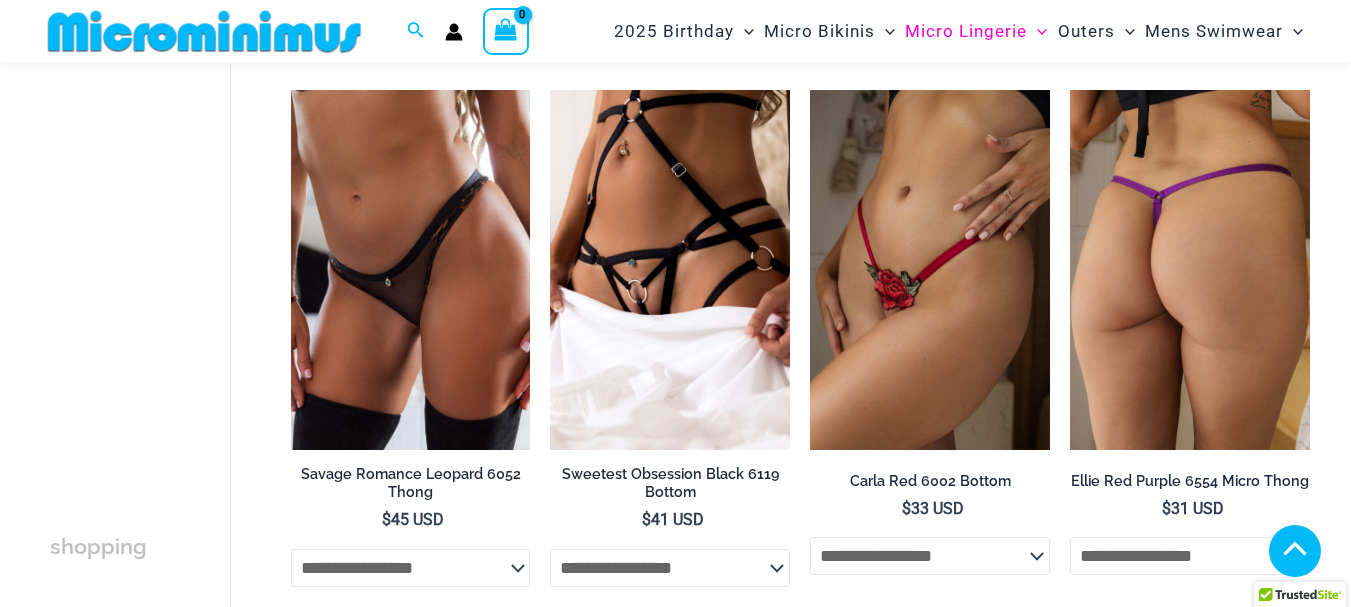 click at bounding box center (1190, 270) 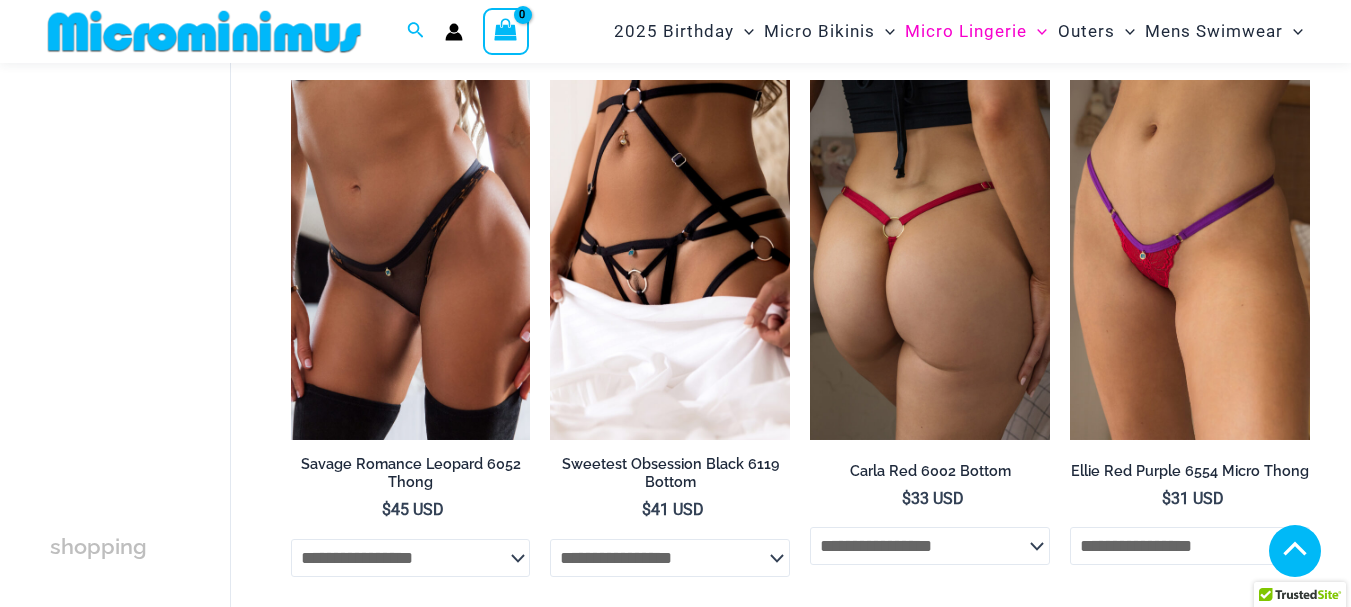scroll, scrollTop: 2384, scrollLeft: 0, axis: vertical 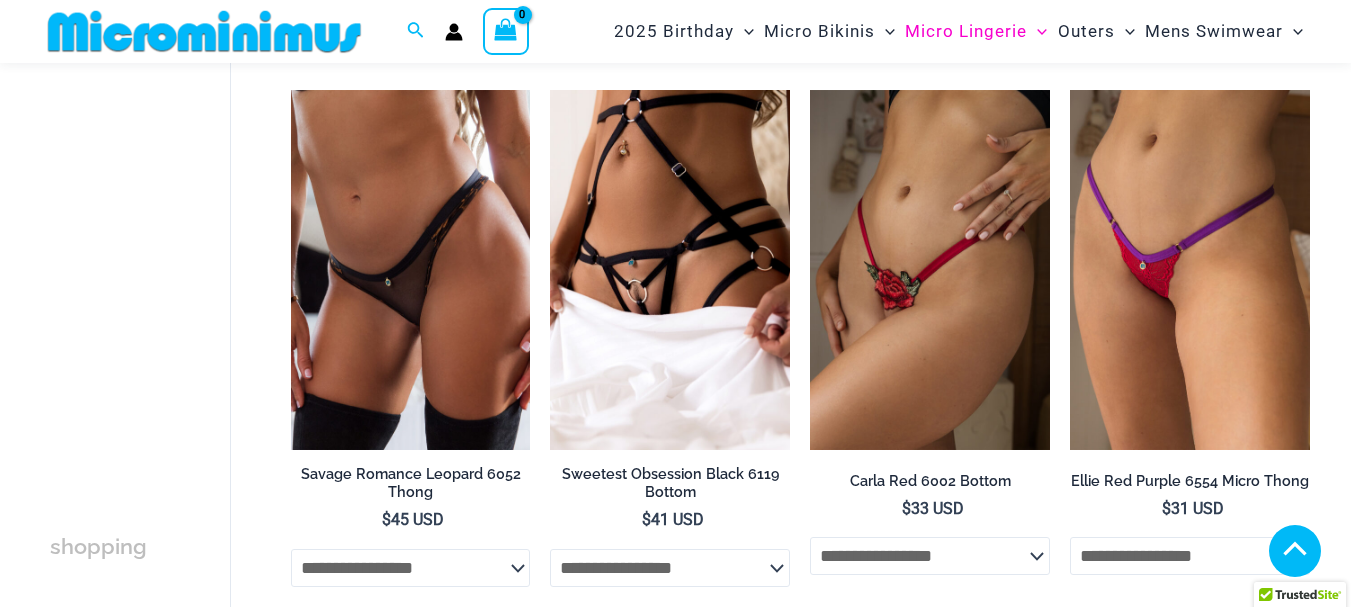click on "**********" at bounding box center [800, -473] 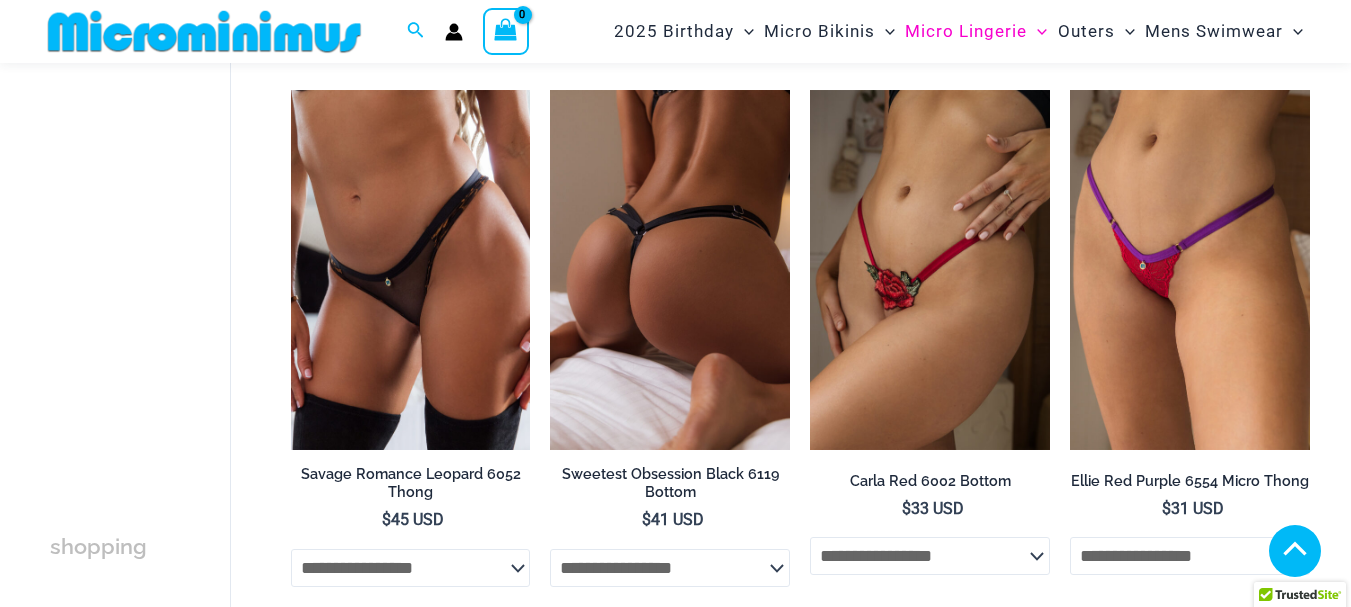 click at bounding box center (670, 270) 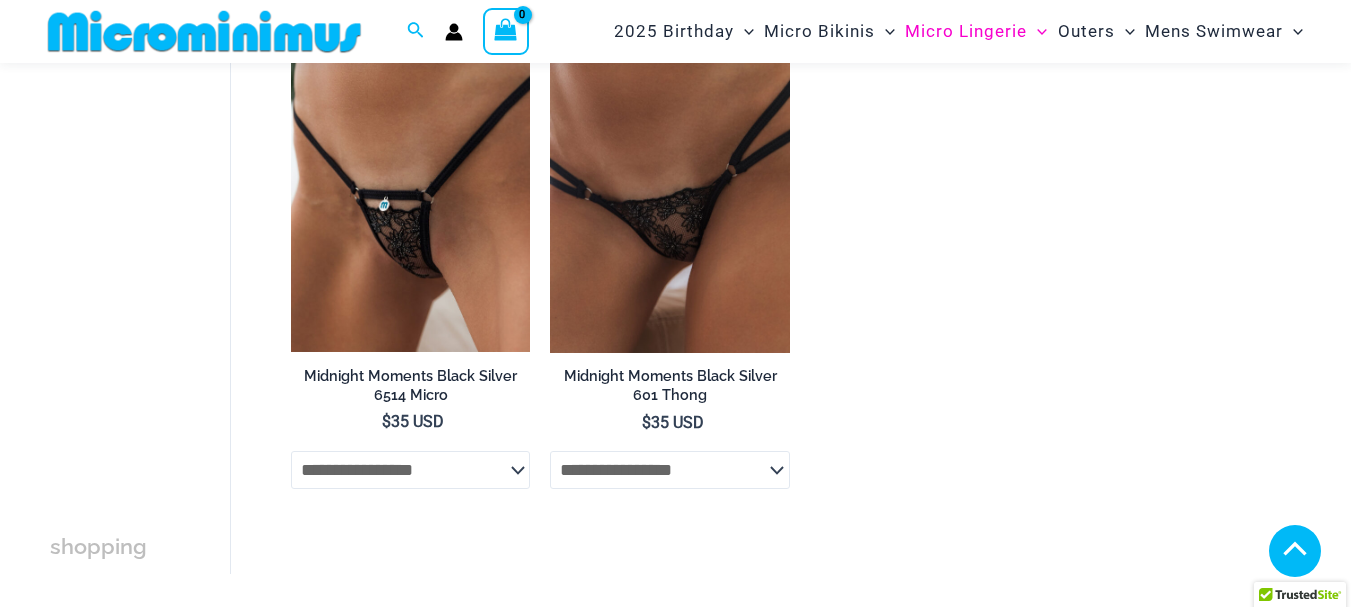 scroll, scrollTop: 3084, scrollLeft: 0, axis: vertical 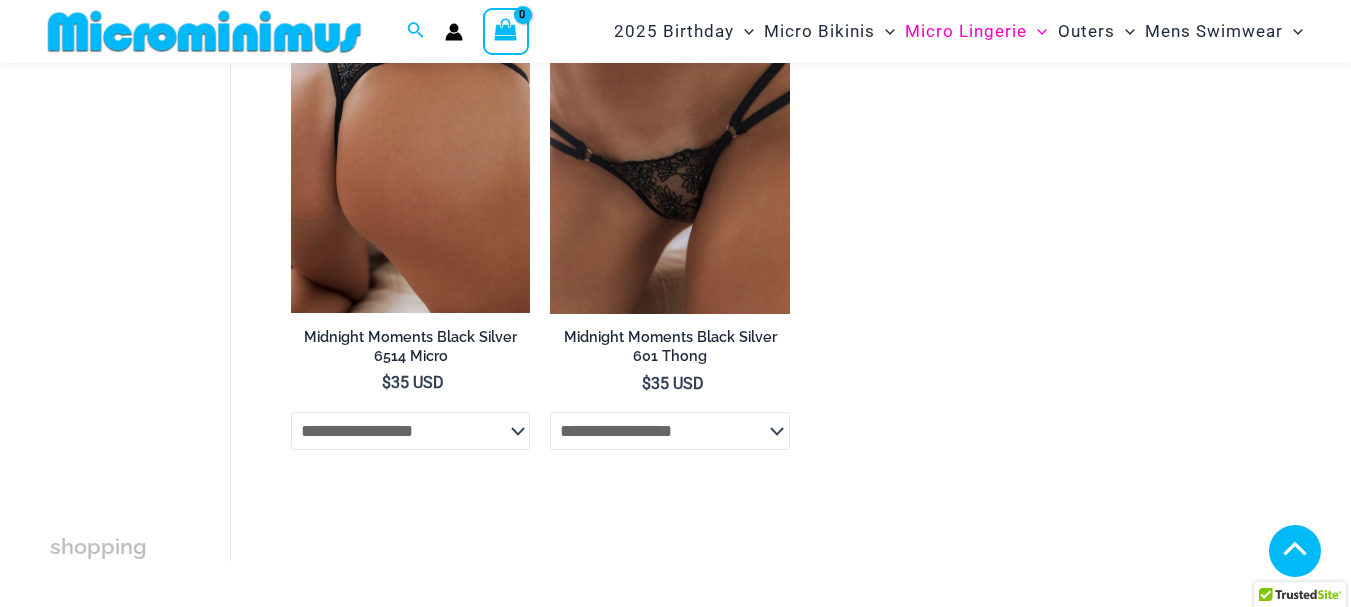 click at bounding box center (411, 134) 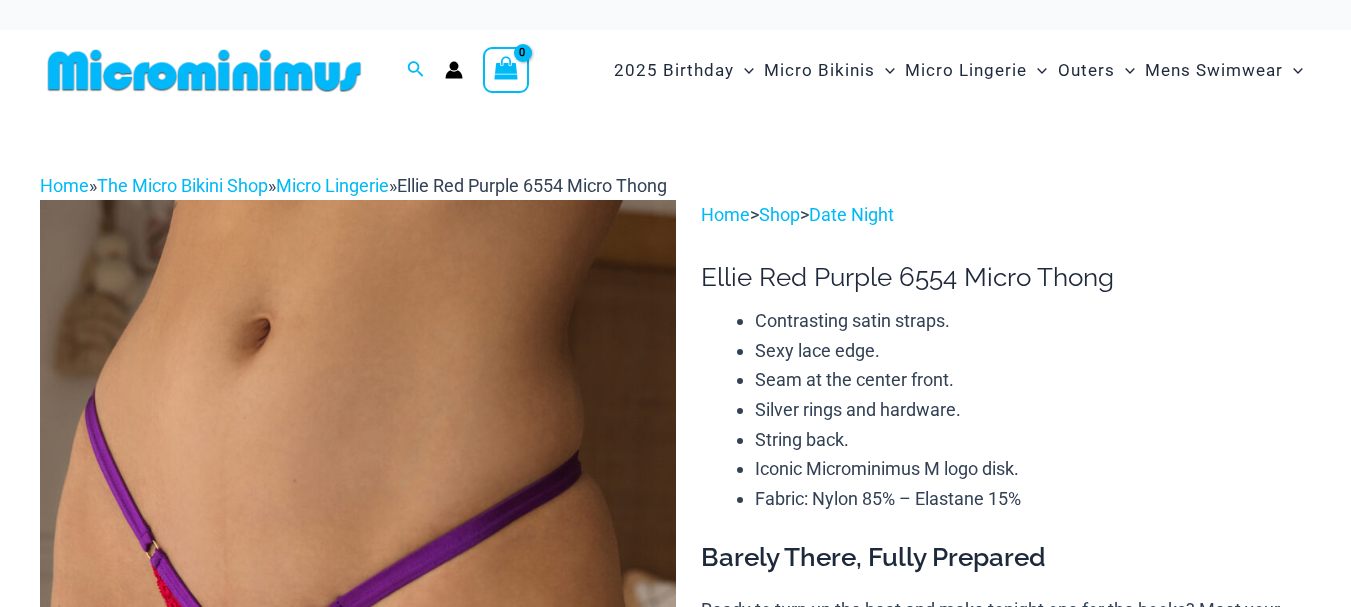 scroll, scrollTop: 187, scrollLeft: 0, axis: vertical 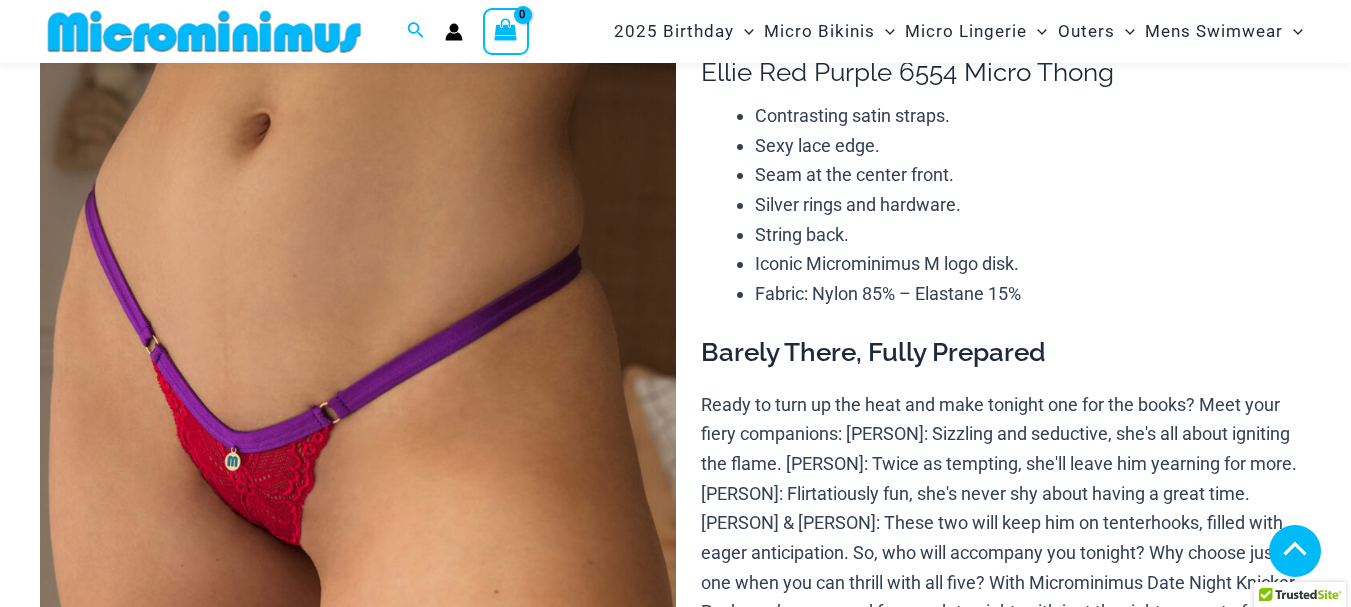 click at bounding box center (357, 1118) 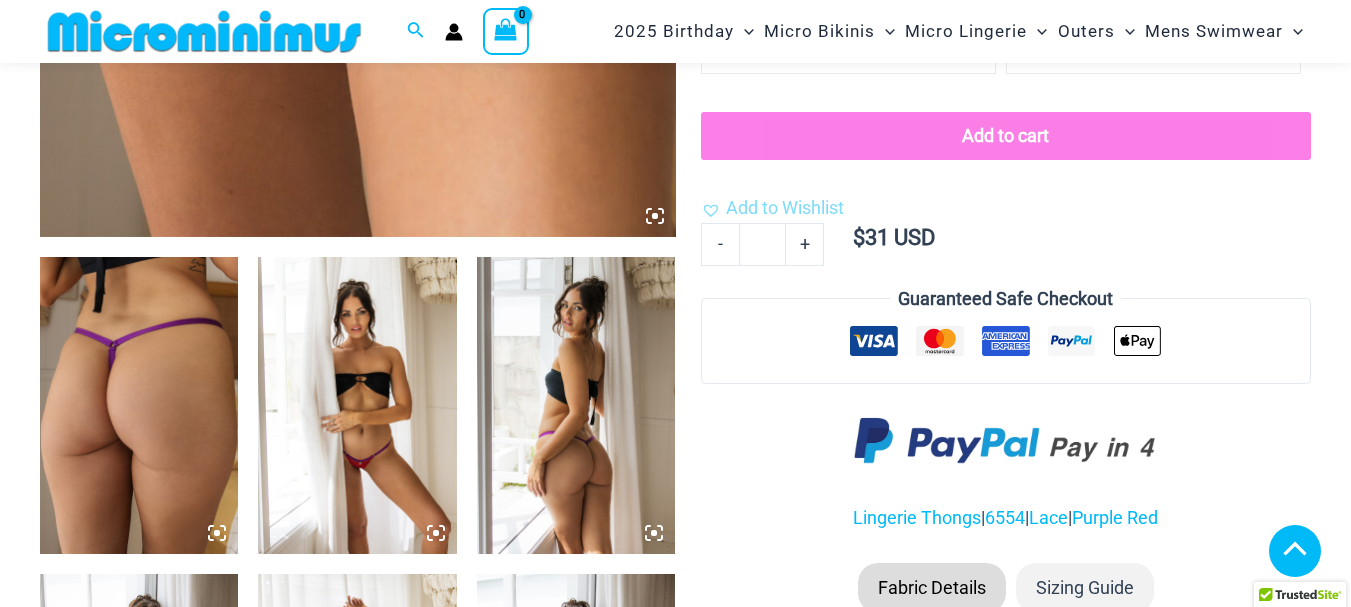 scroll, scrollTop: 881, scrollLeft: 0, axis: vertical 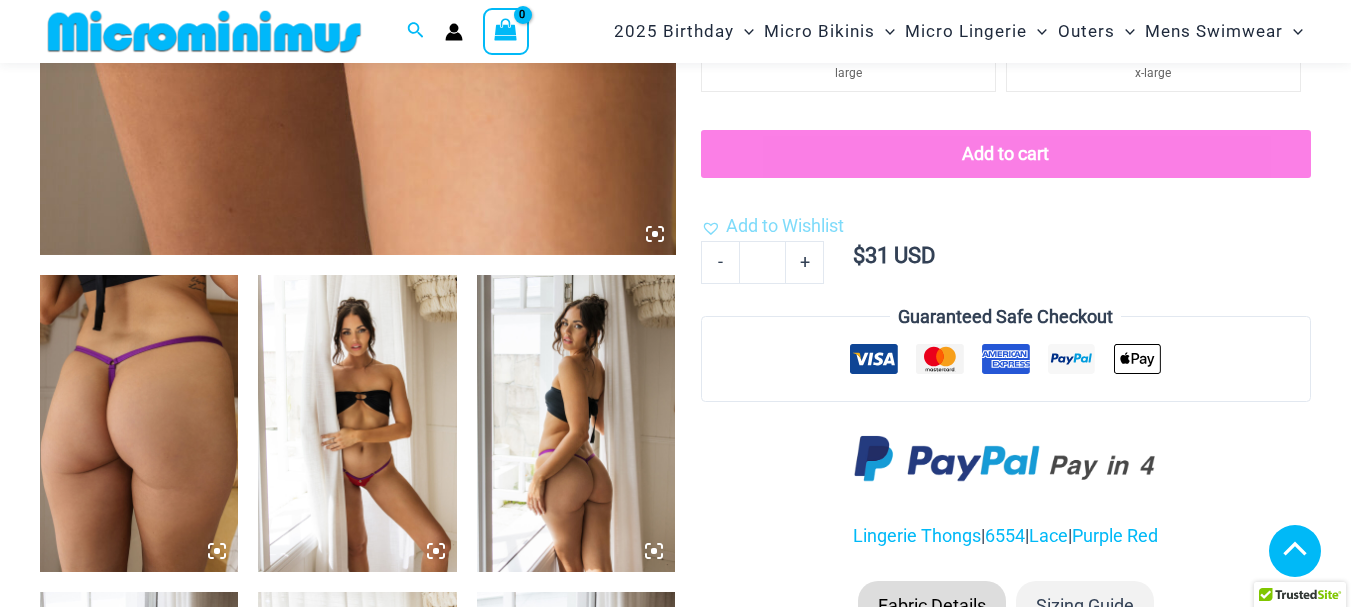 click at bounding box center (357, 424) 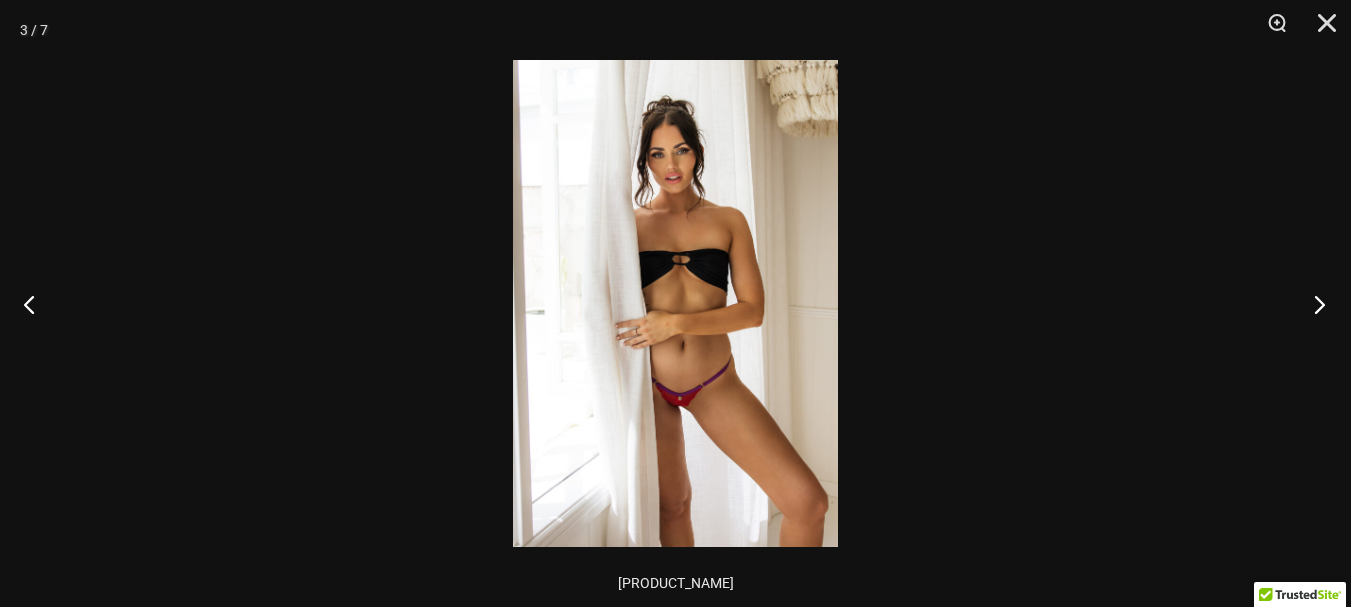 click at bounding box center [1313, 304] 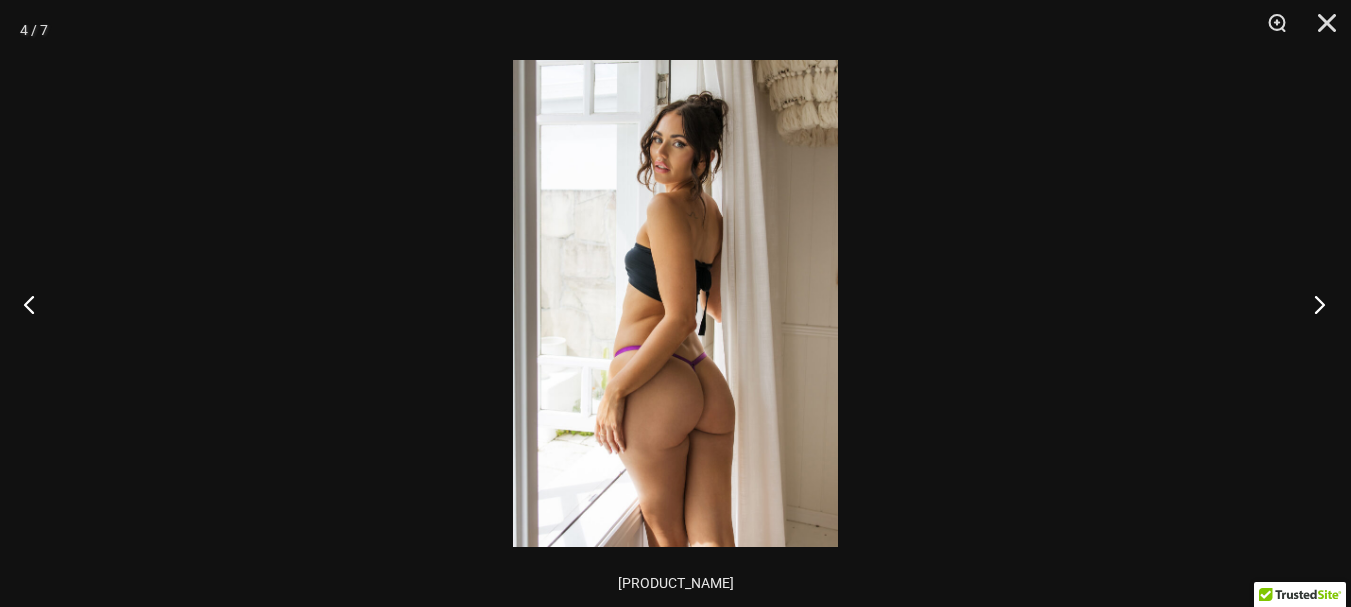 click at bounding box center [1313, 304] 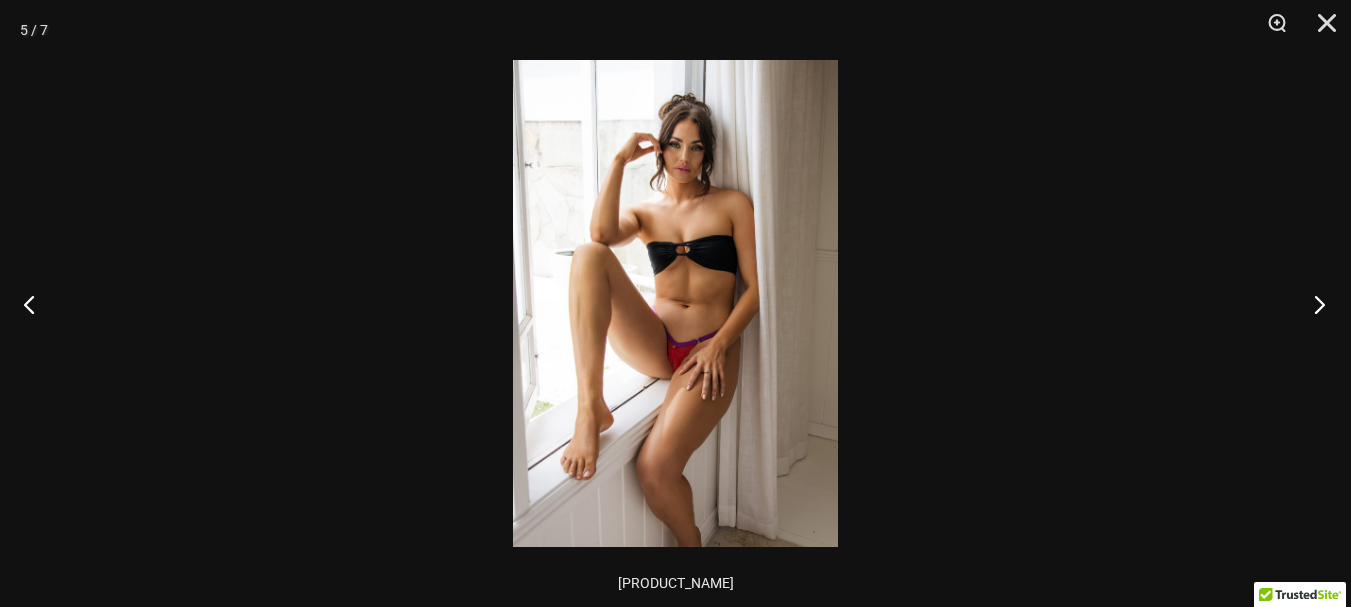 click at bounding box center [1313, 304] 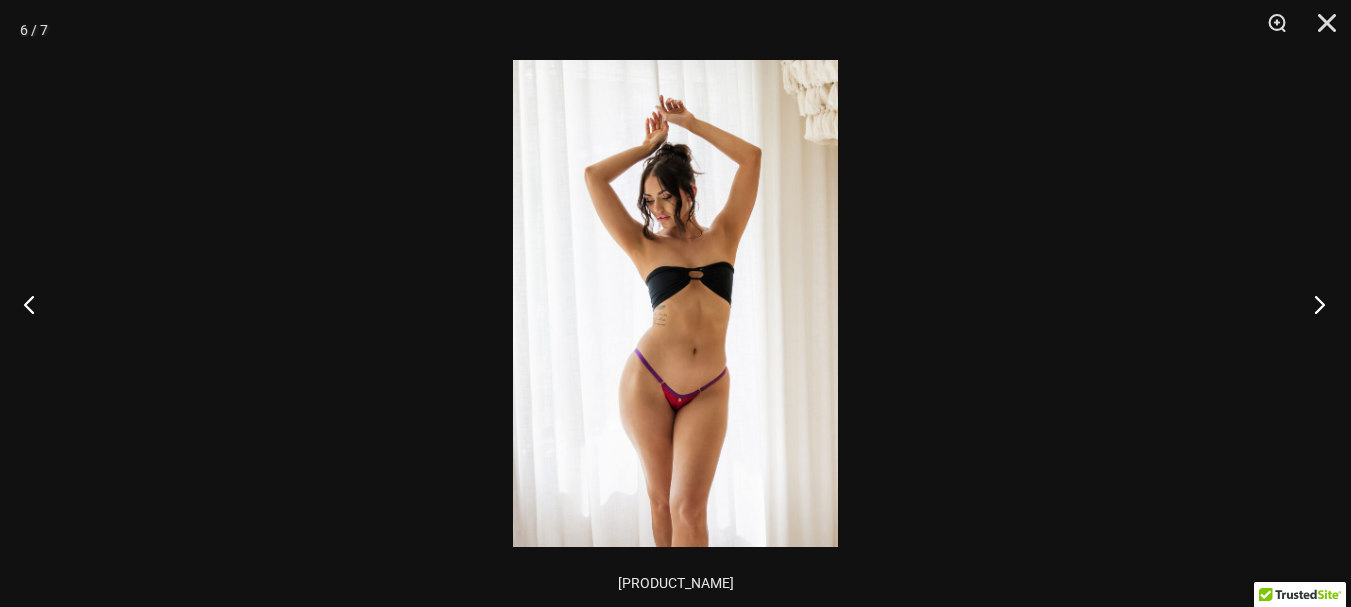 click at bounding box center (1313, 304) 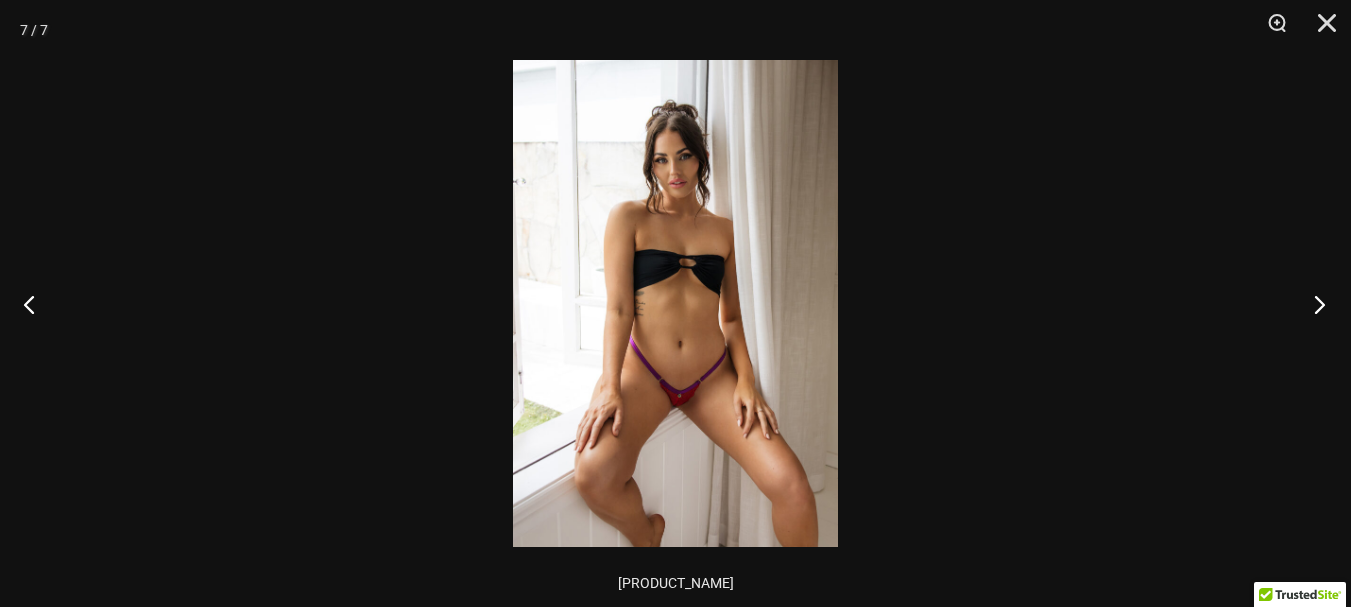 click at bounding box center [1313, 304] 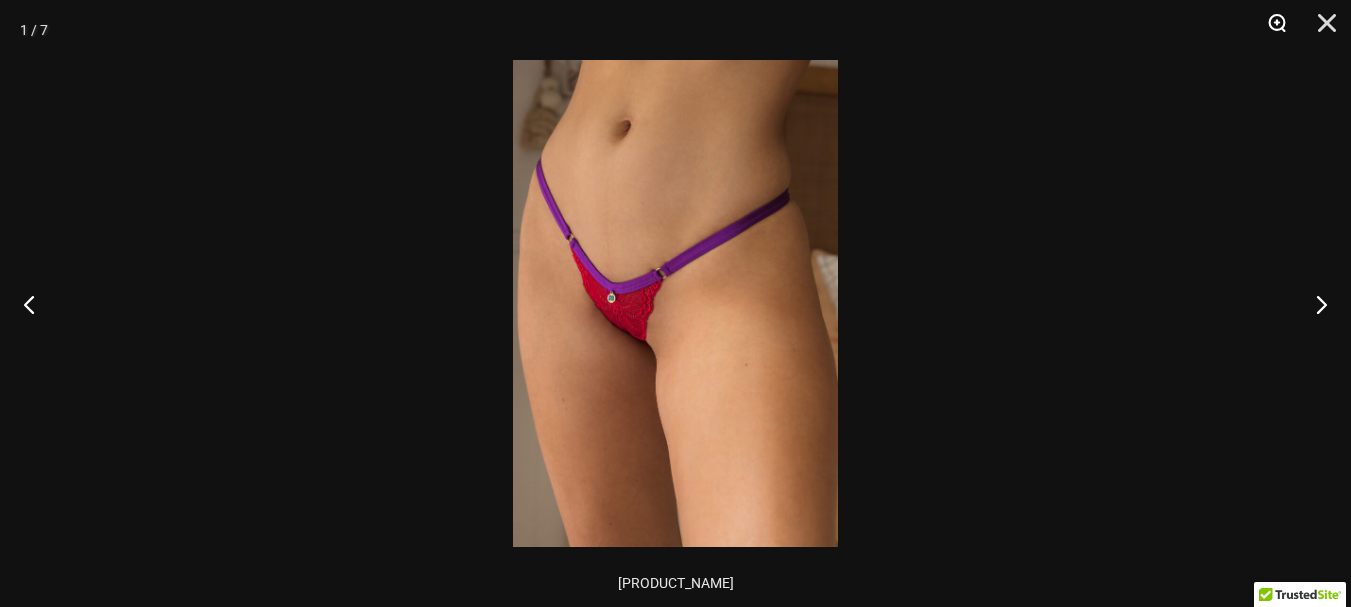 click at bounding box center (1270, 30) 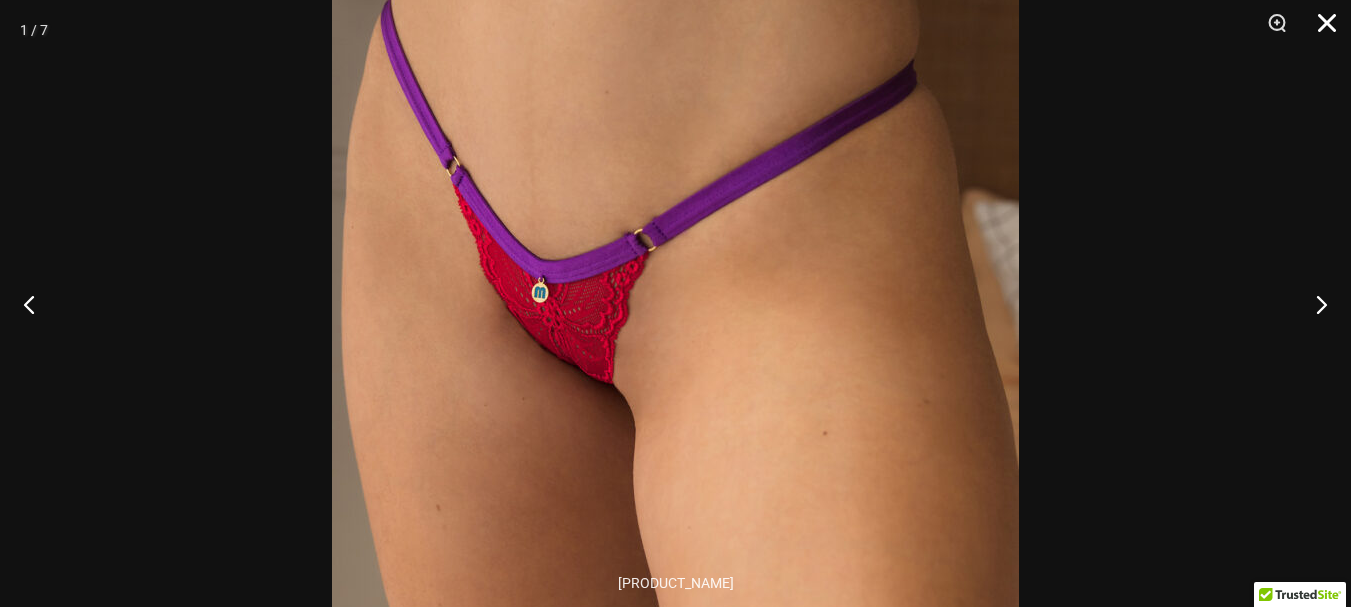 click at bounding box center (1320, 30) 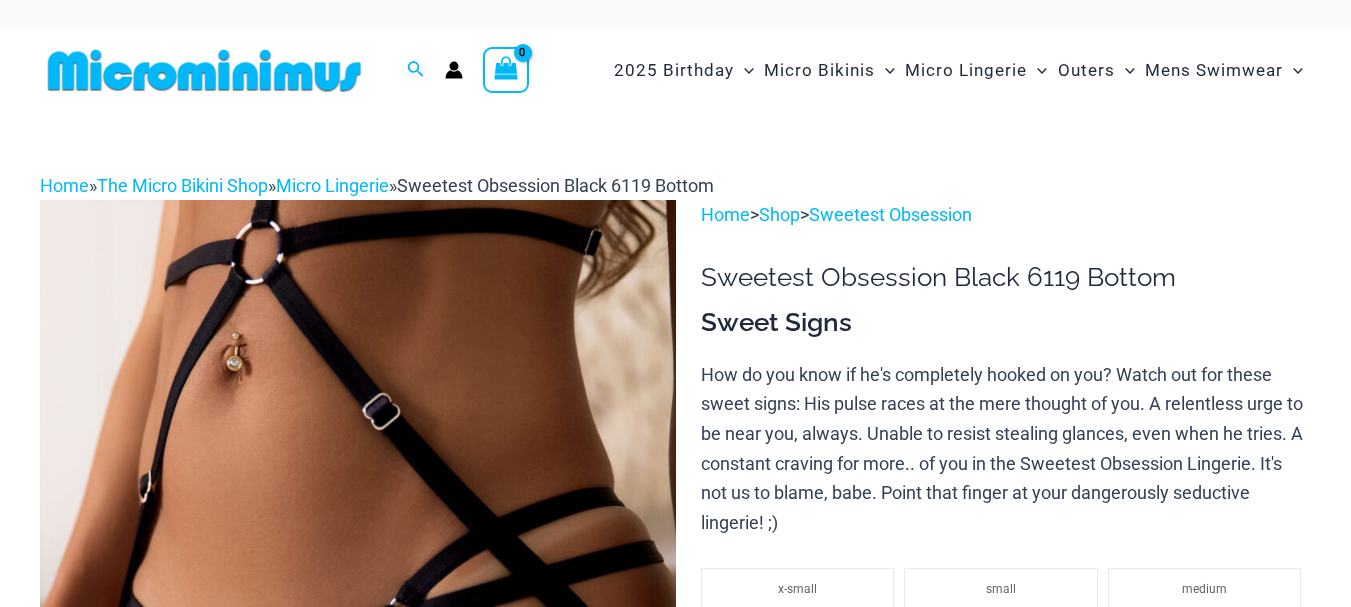 scroll, scrollTop: 585, scrollLeft: 0, axis: vertical 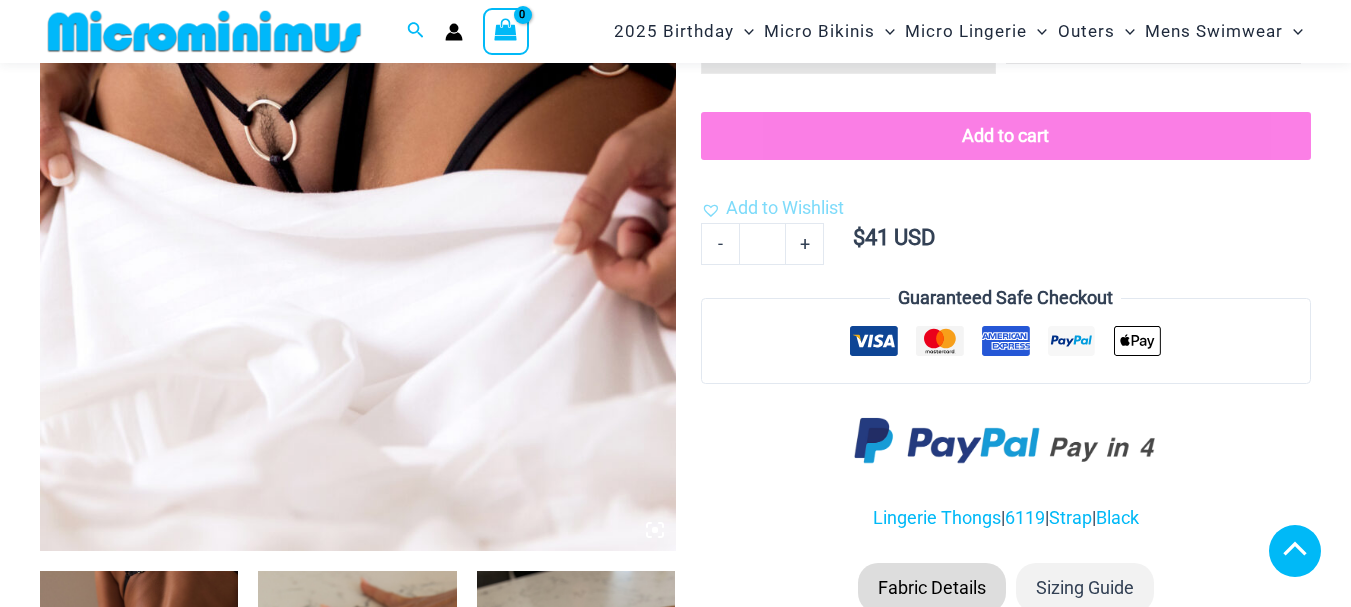 click 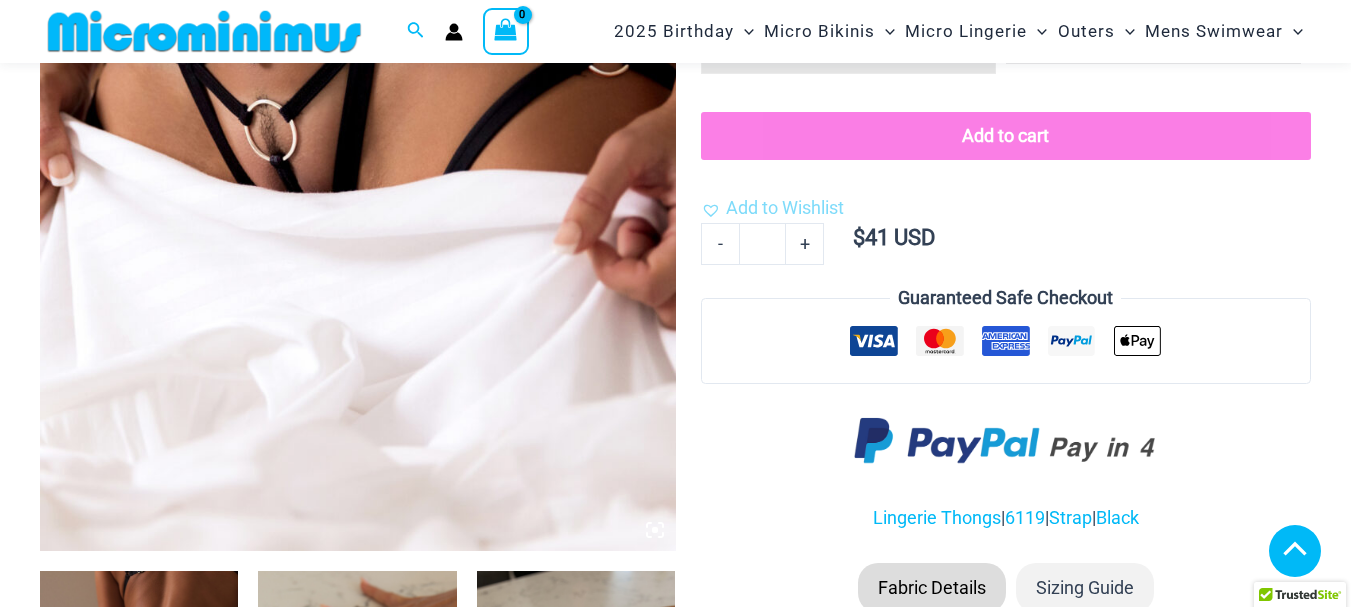 scroll, scrollTop: 1182, scrollLeft: 0, axis: vertical 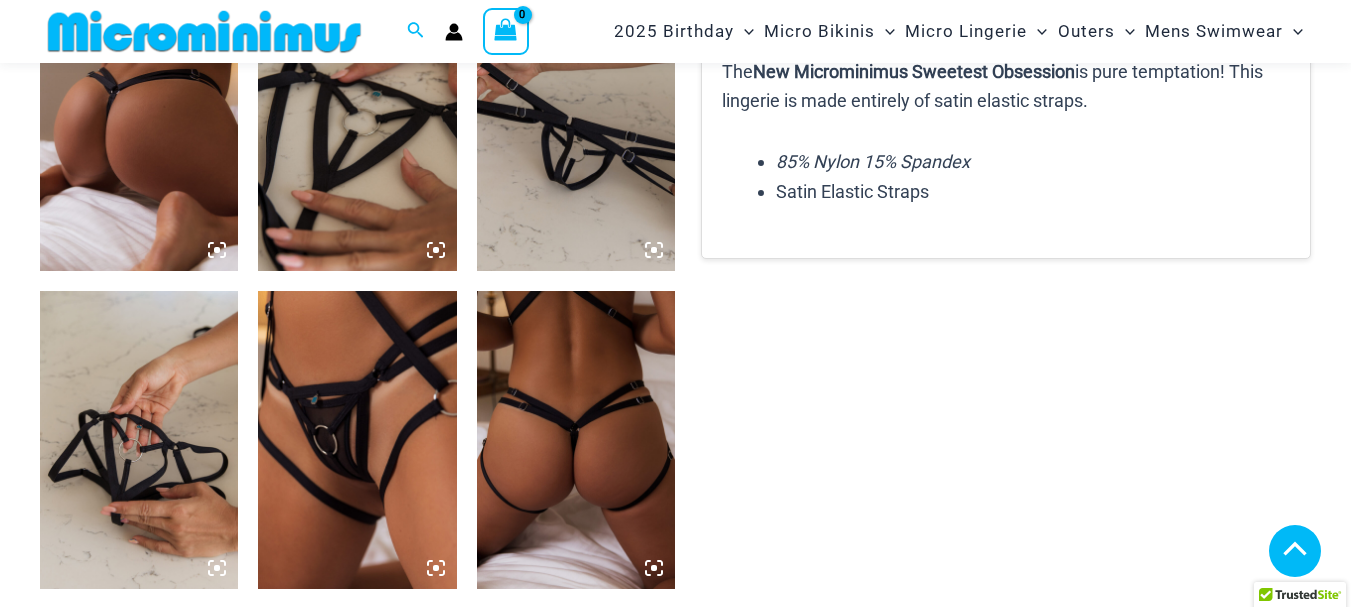 click 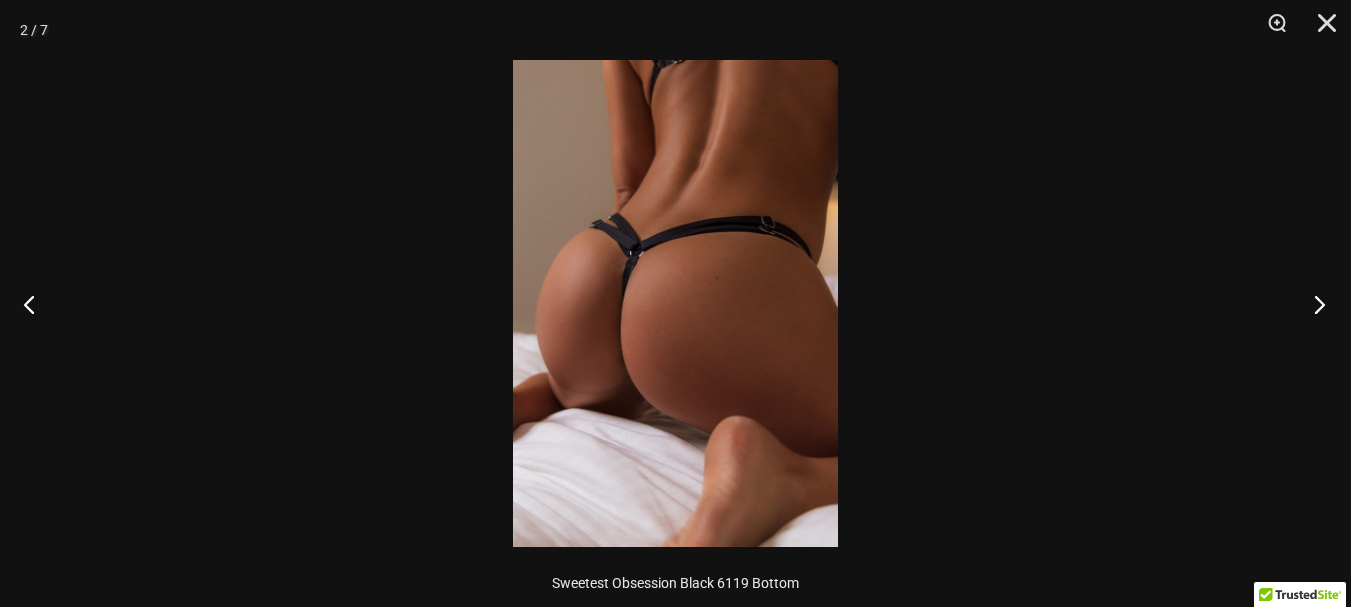 click at bounding box center (1313, 304) 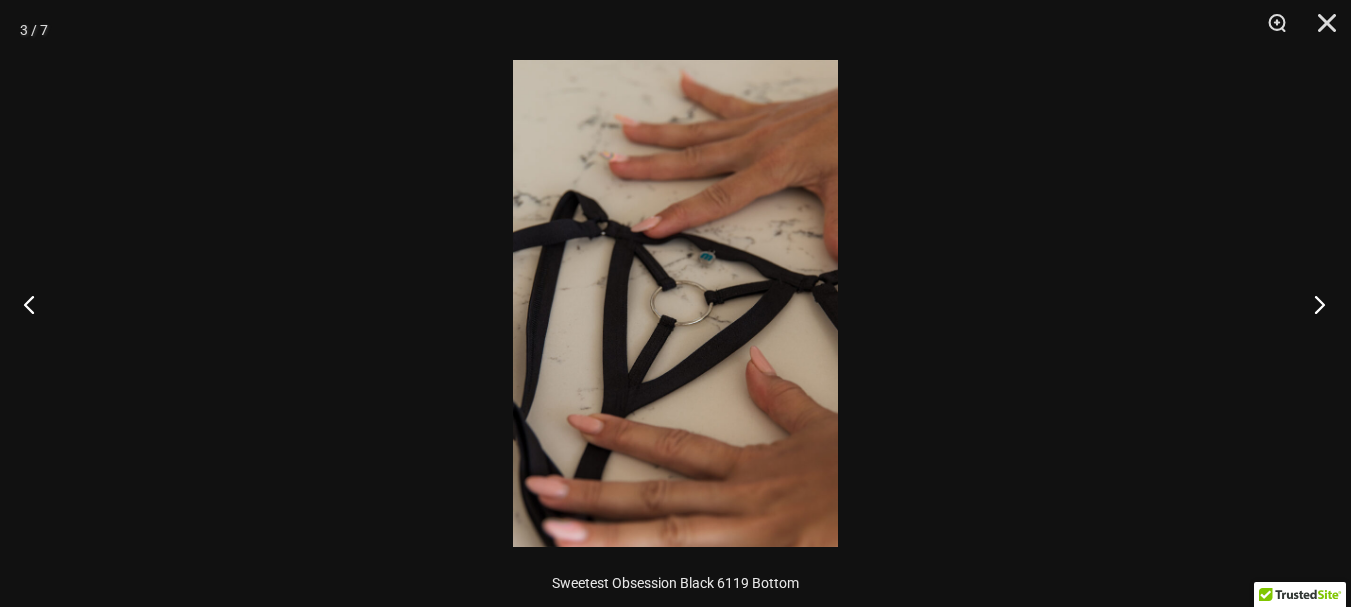 click at bounding box center [1313, 304] 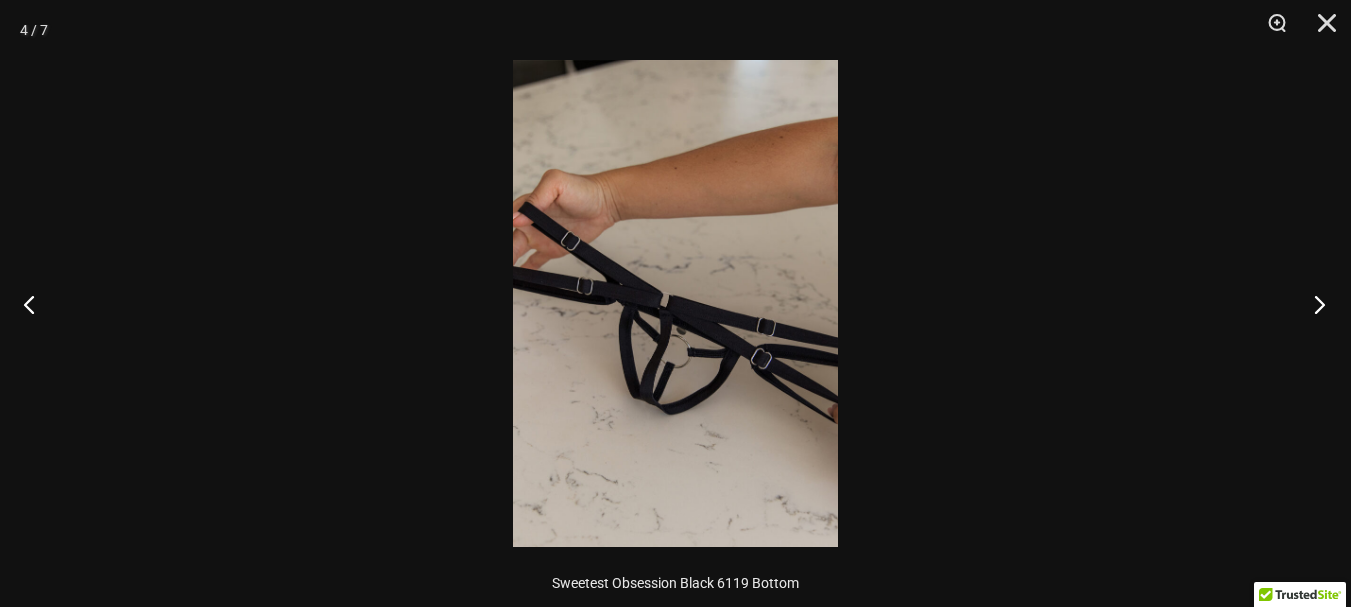 click at bounding box center [1313, 304] 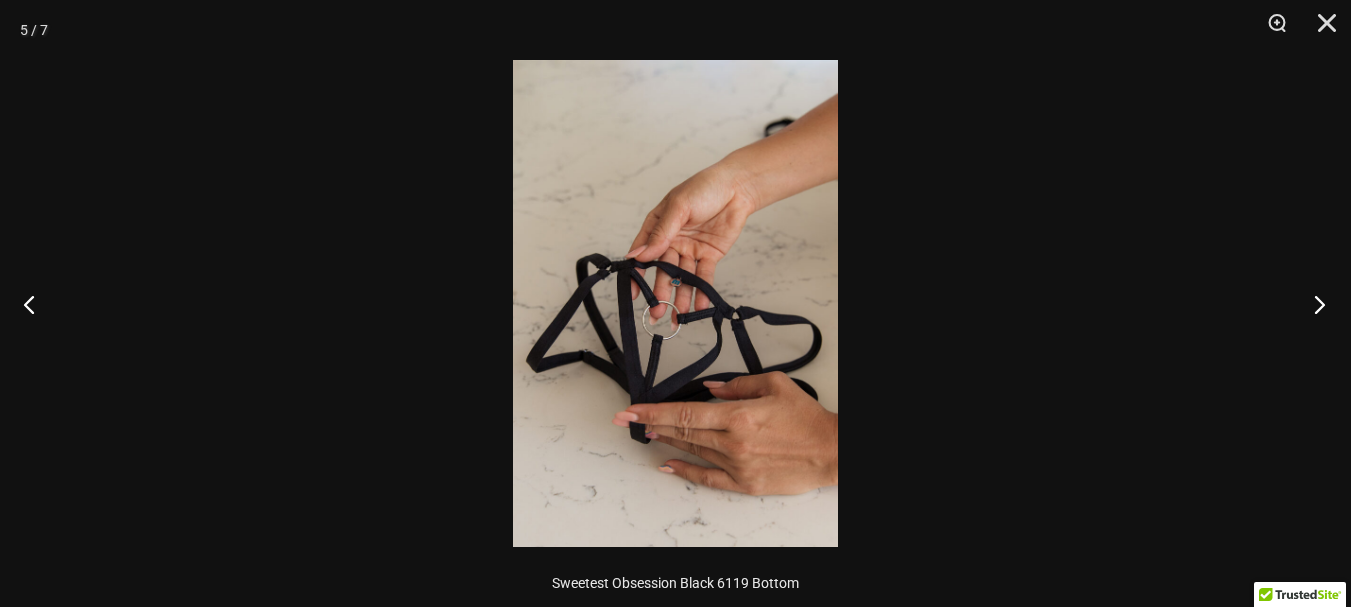 click at bounding box center [1313, 304] 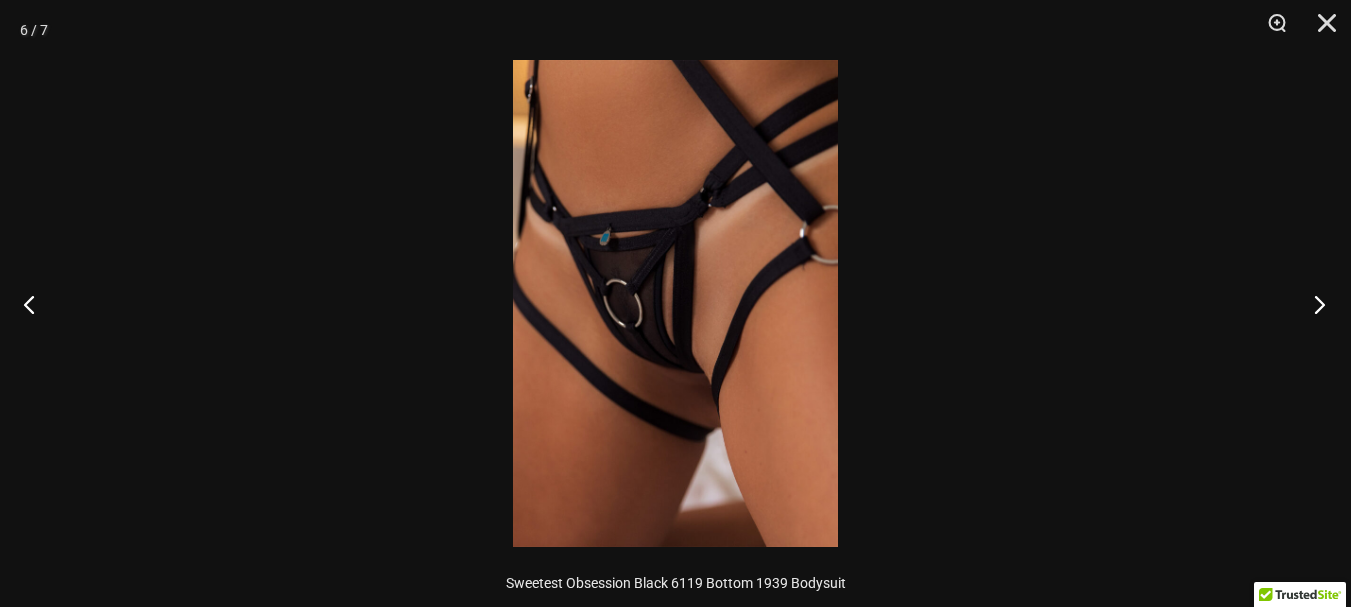 click at bounding box center (1313, 304) 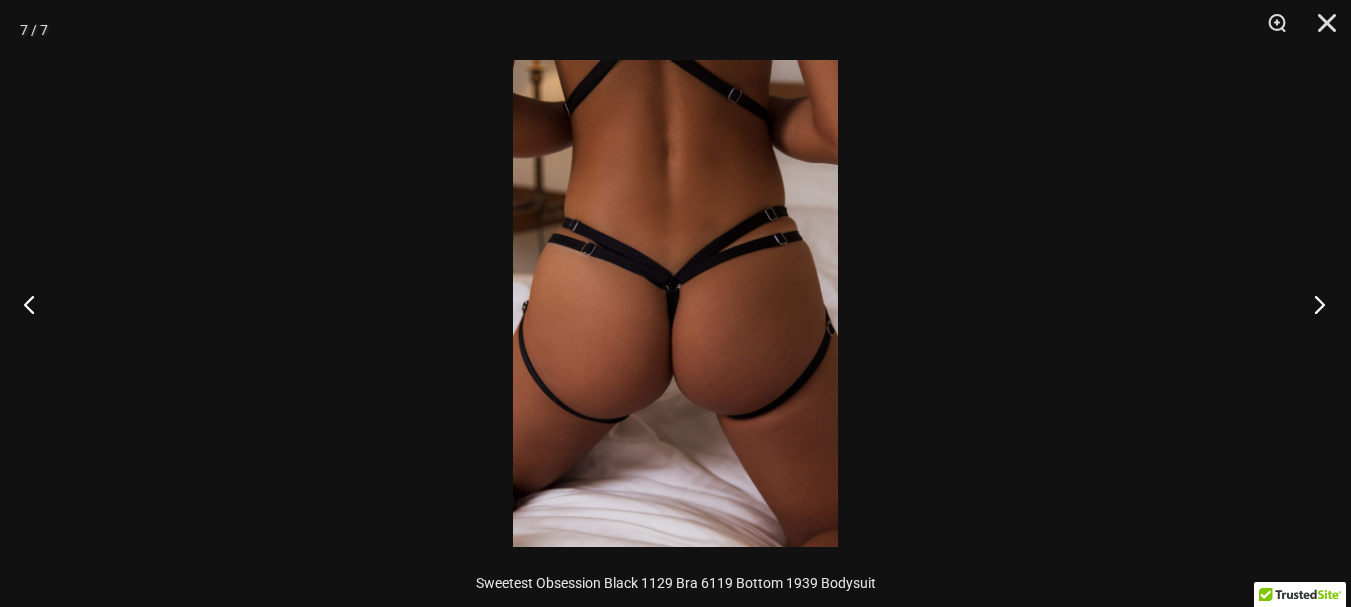 click at bounding box center (1313, 304) 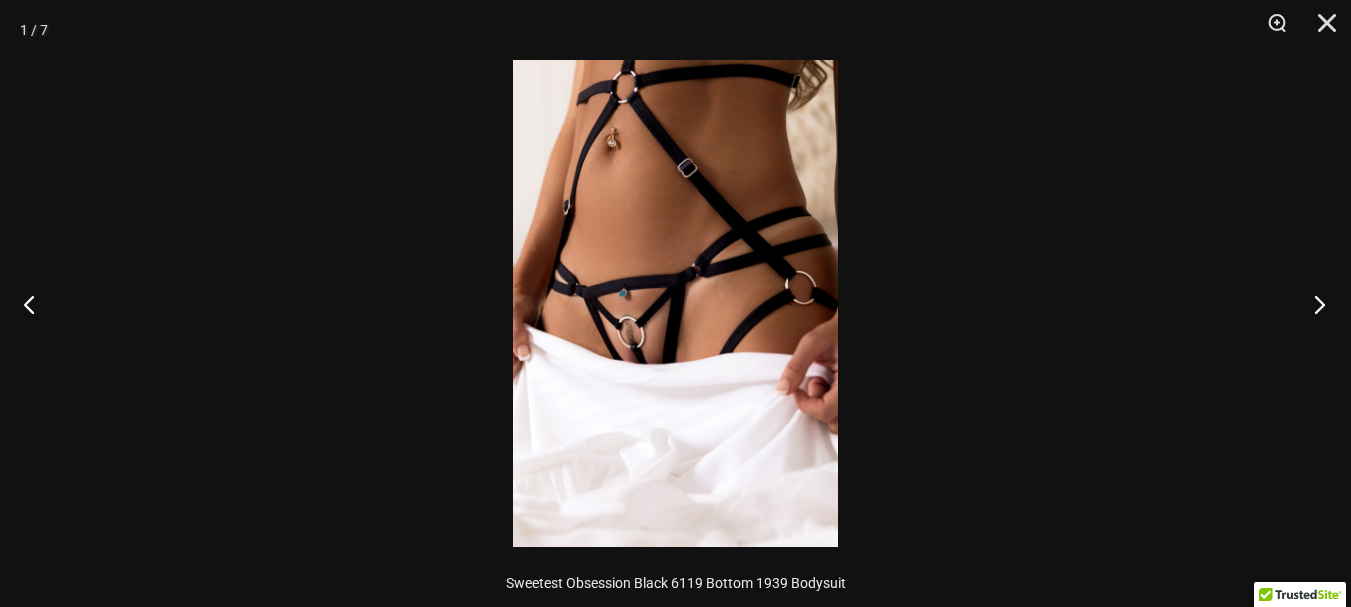 click at bounding box center (1313, 304) 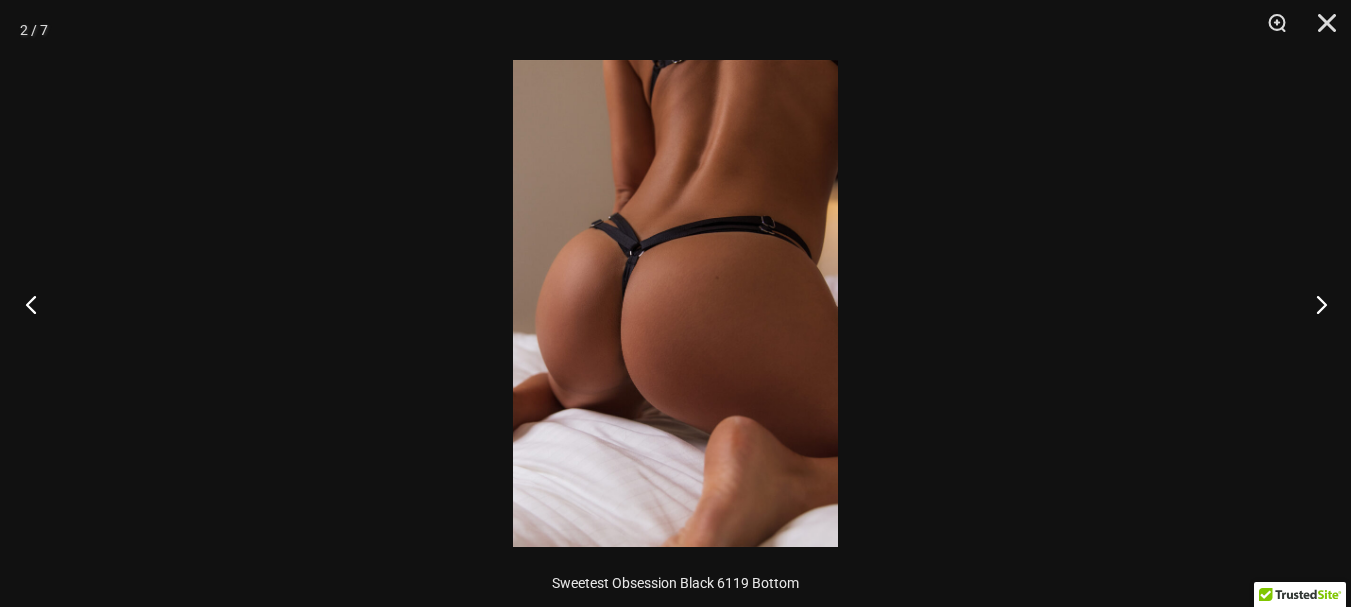 click at bounding box center [37, 304] 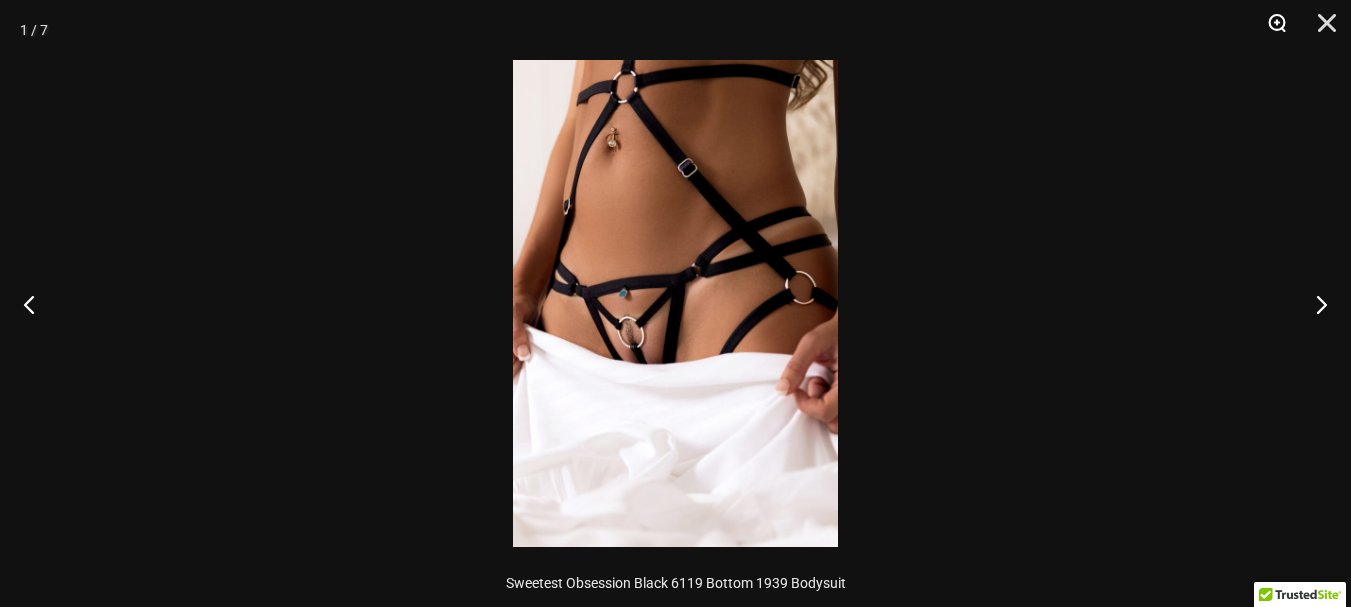 click at bounding box center [1270, 30] 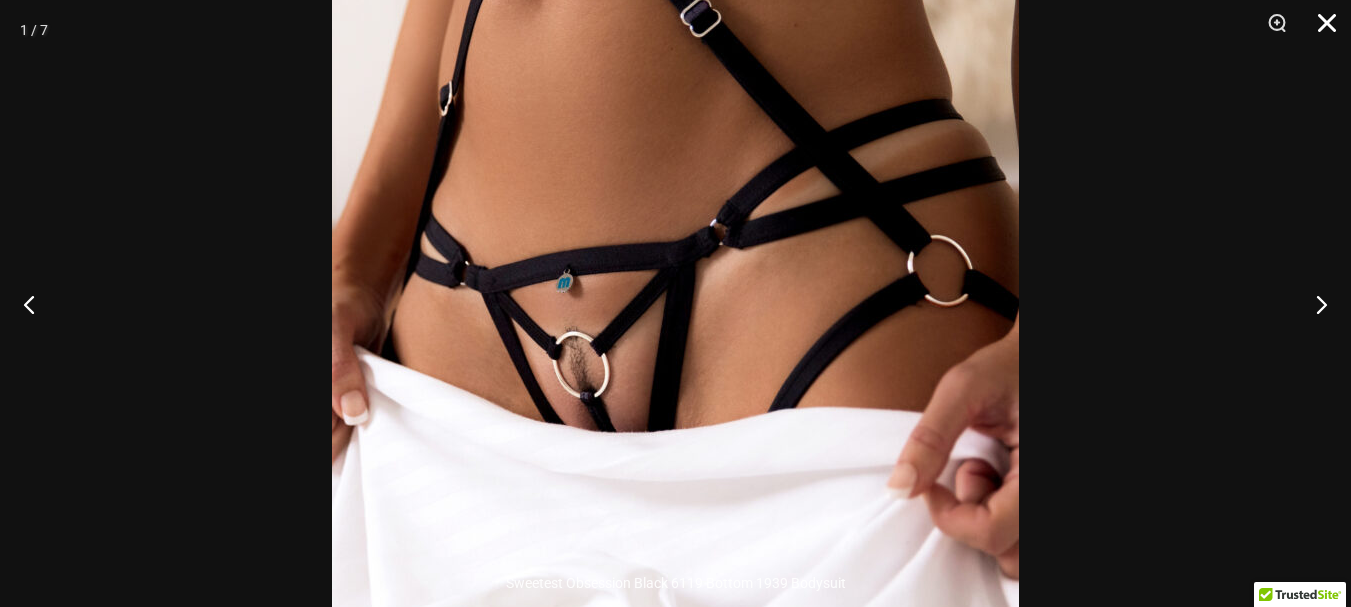 click at bounding box center [1320, 30] 